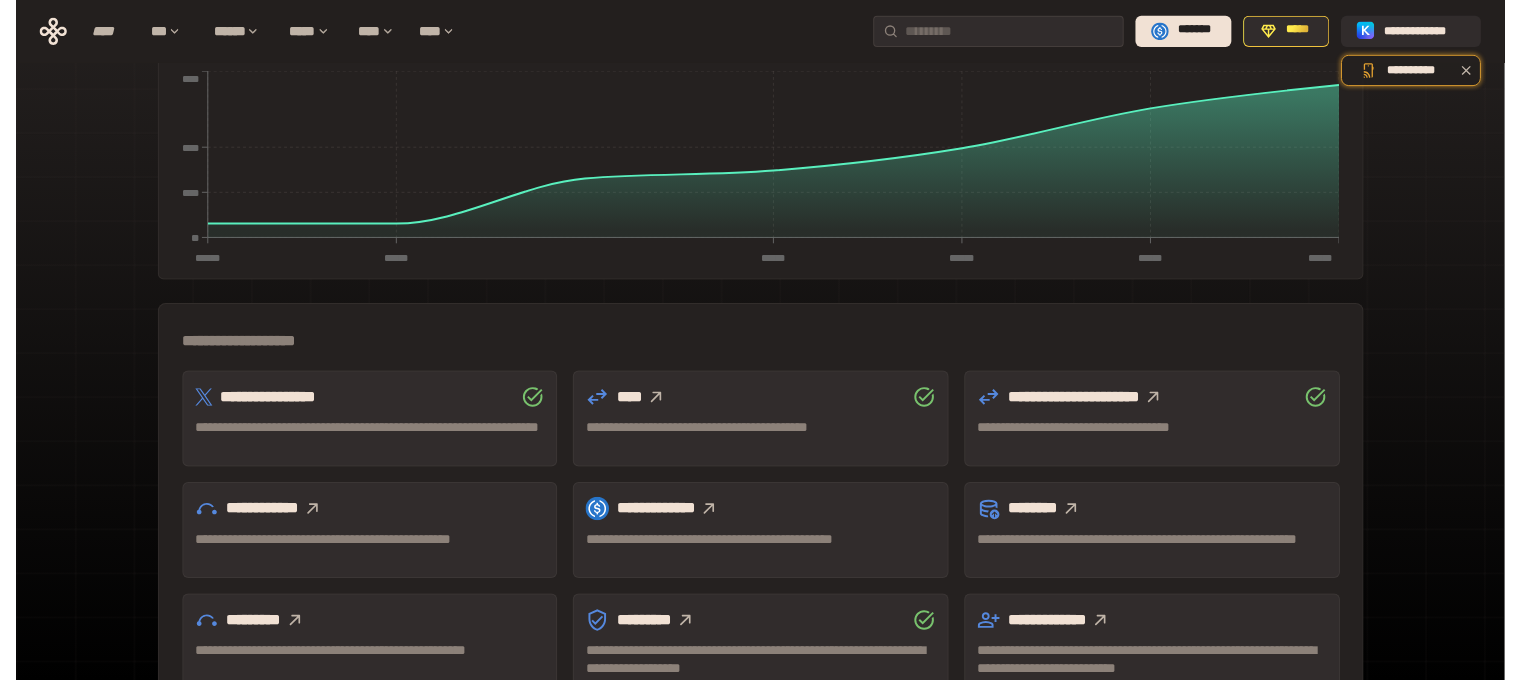 scroll, scrollTop: 500, scrollLeft: 0, axis: vertical 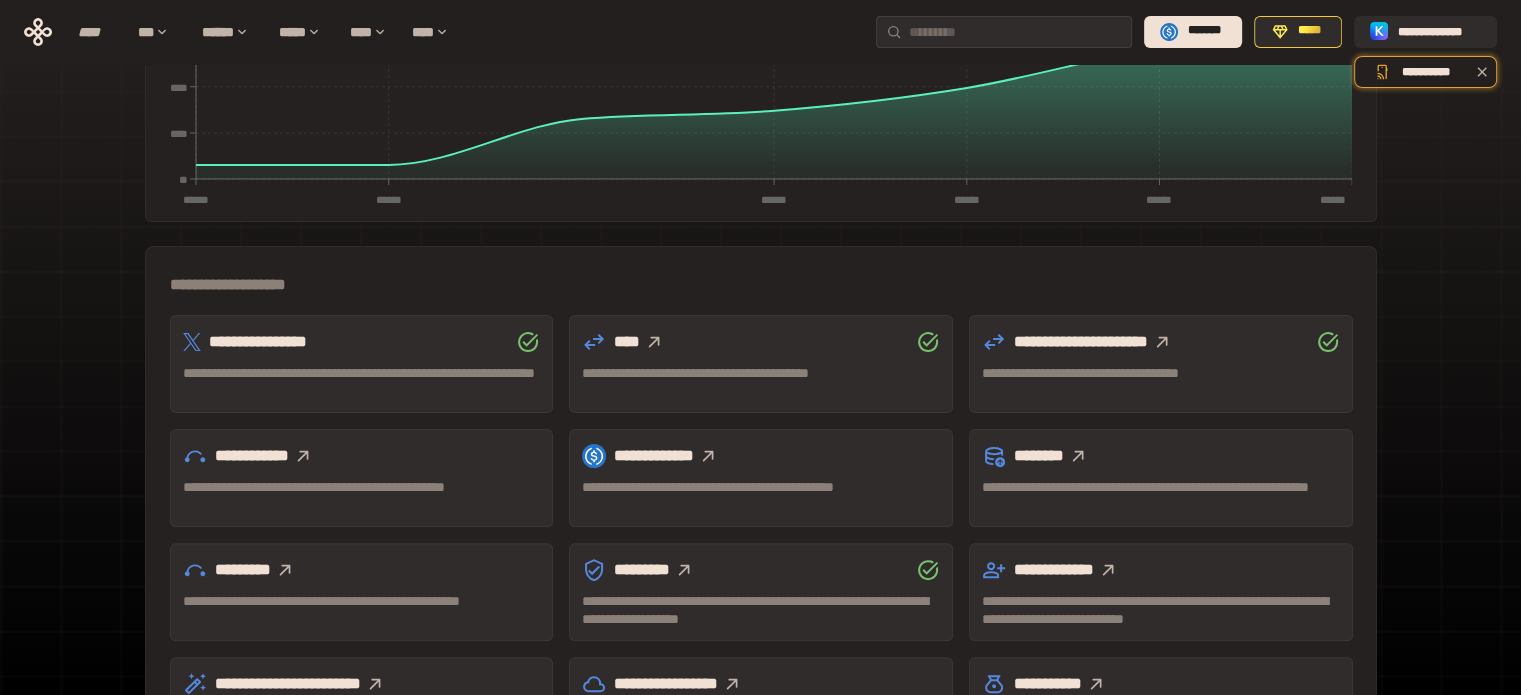 click 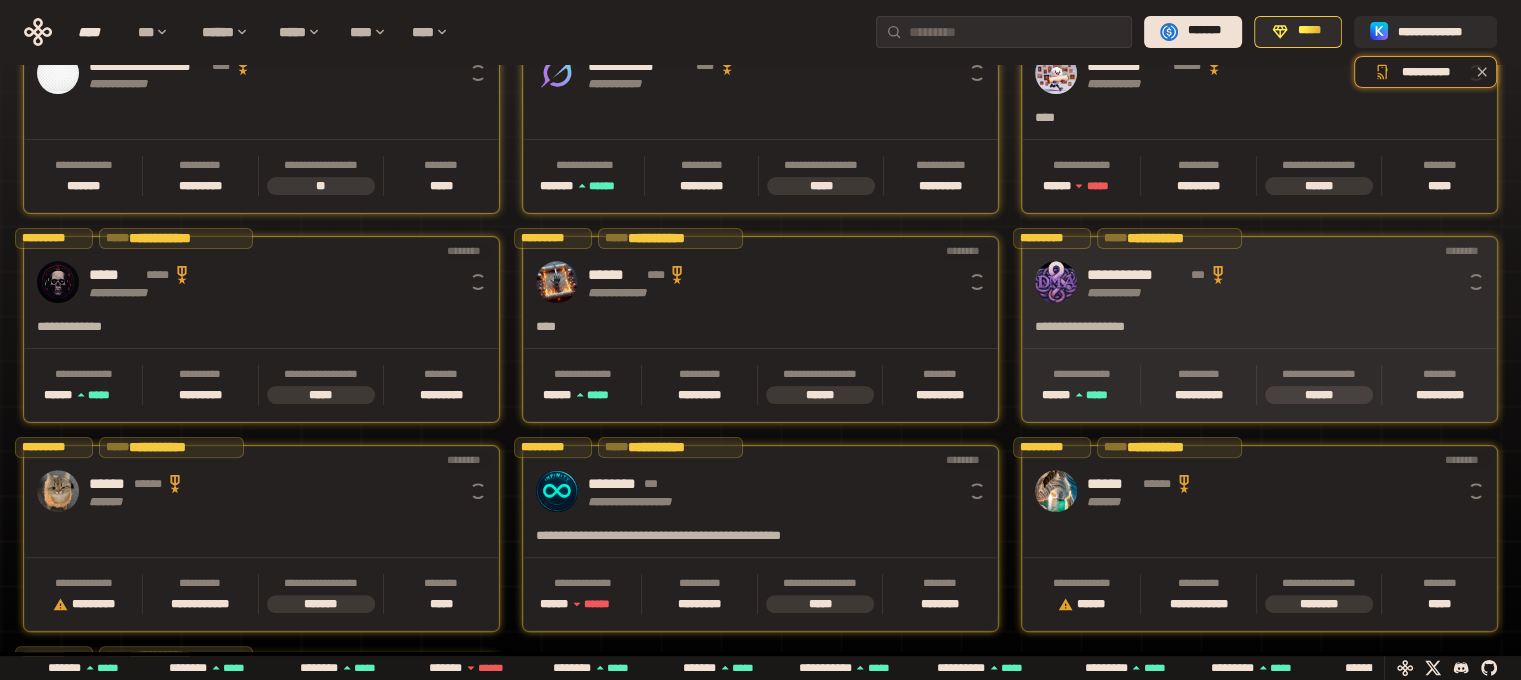 scroll, scrollTop: 0, scrollLeft: 16, axis: horizontal 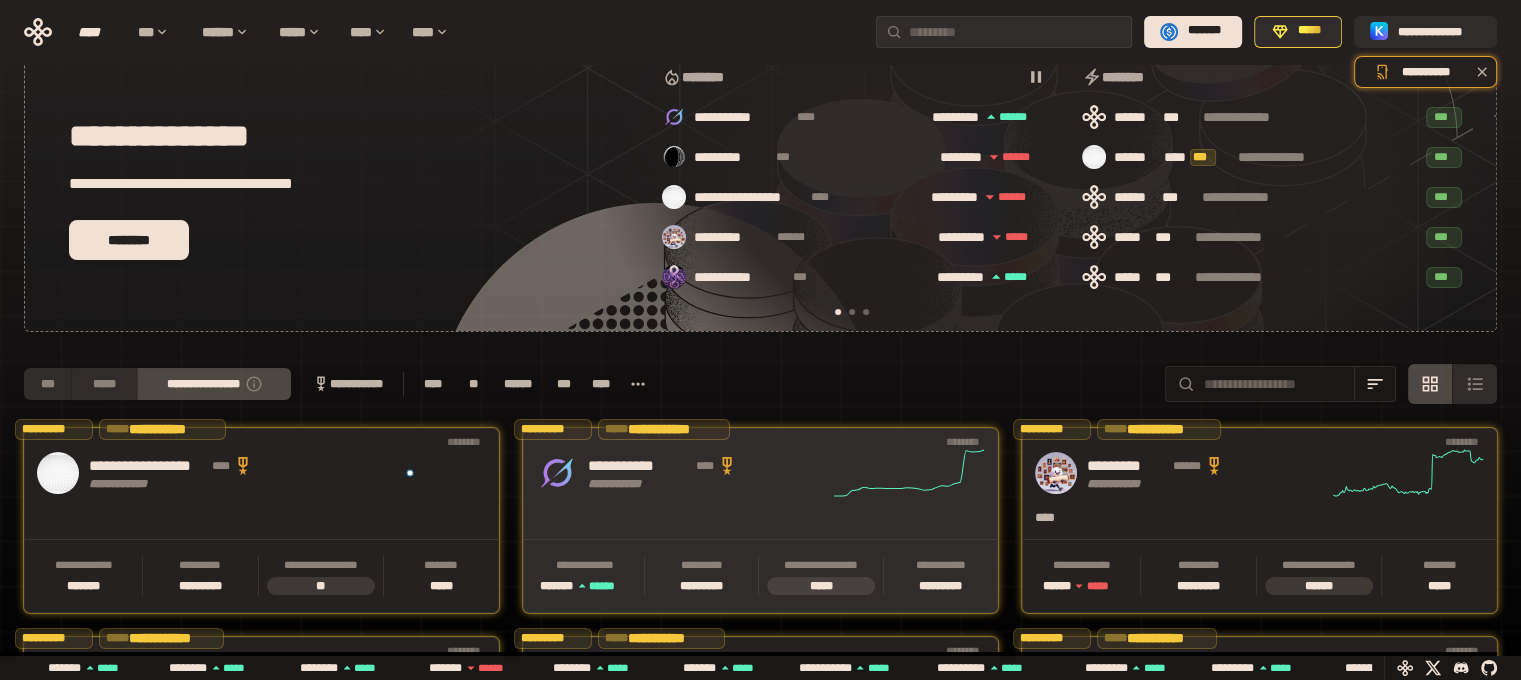 click 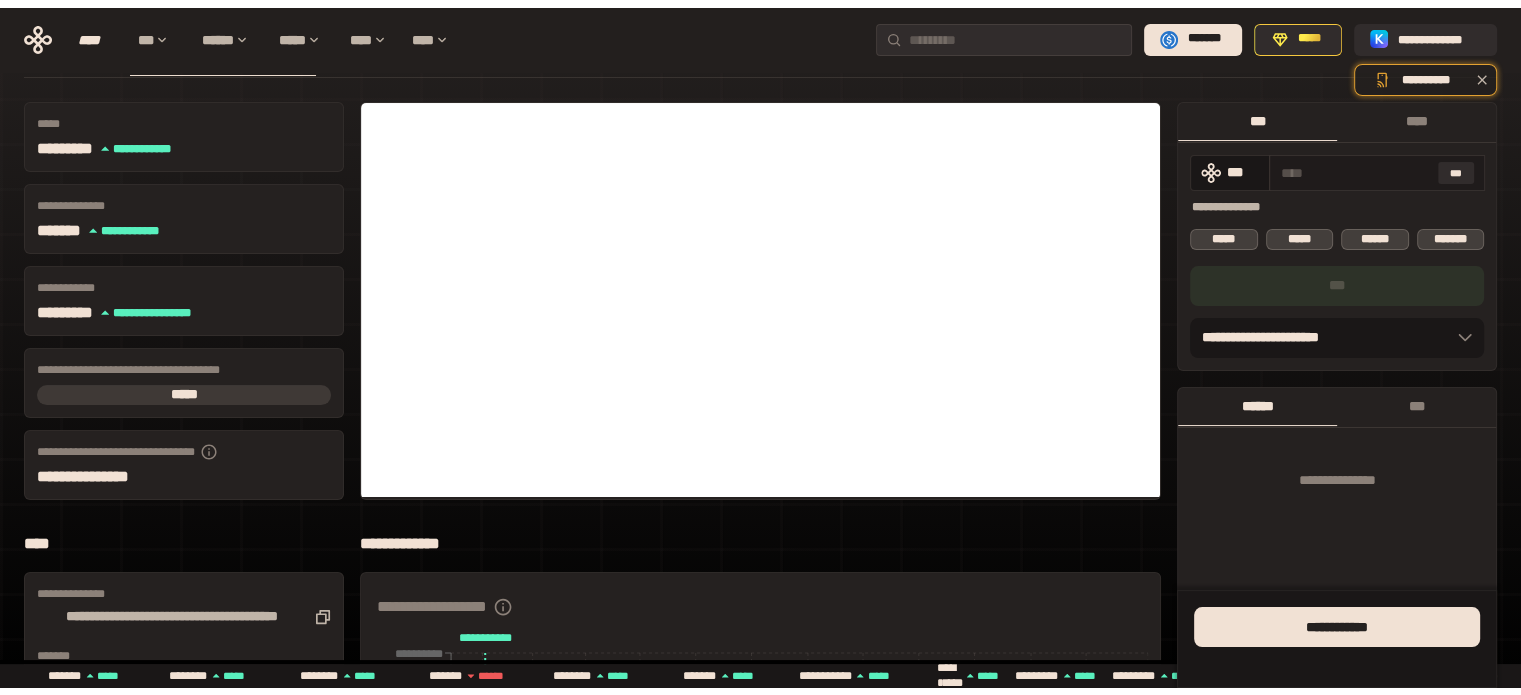 scroll, scrollTop: 0, scrollLeft: 0, axis: both 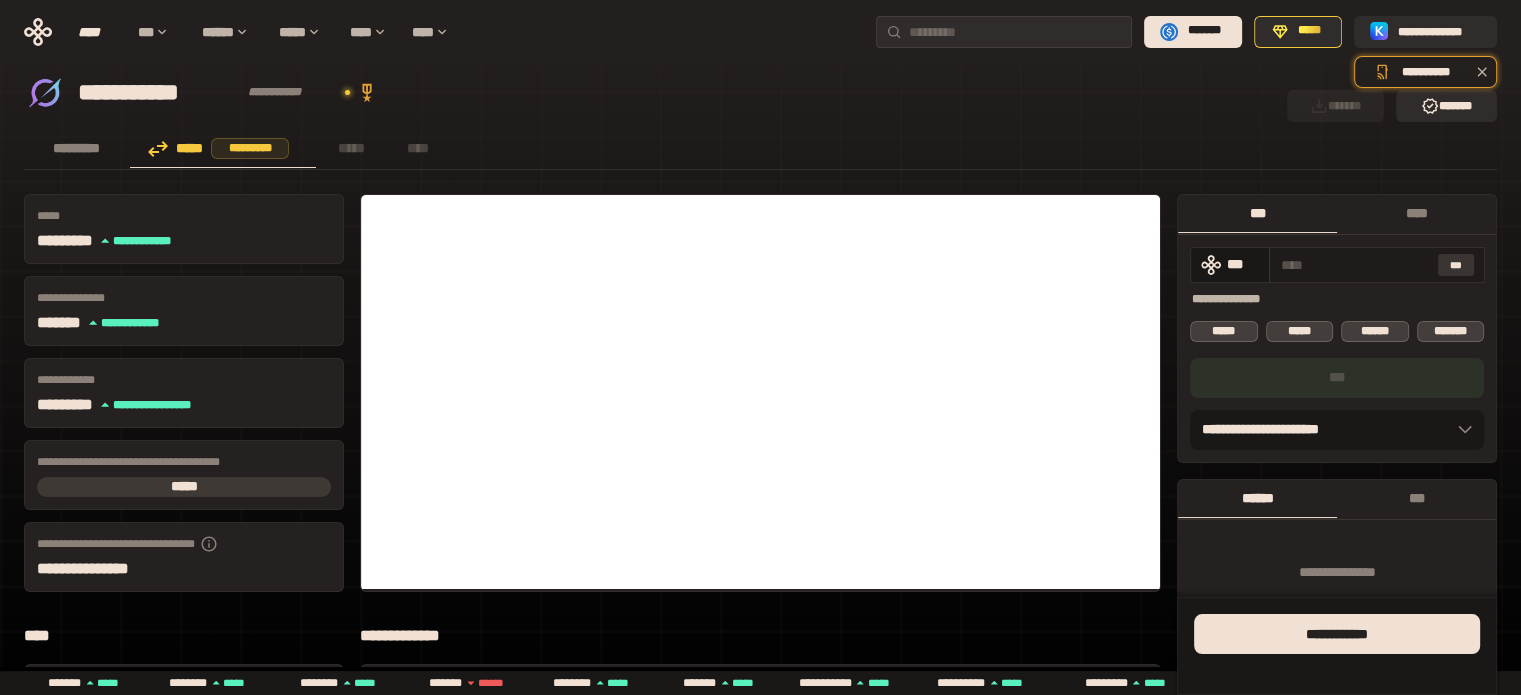 click on "***" at bounding box center [1456, 265] 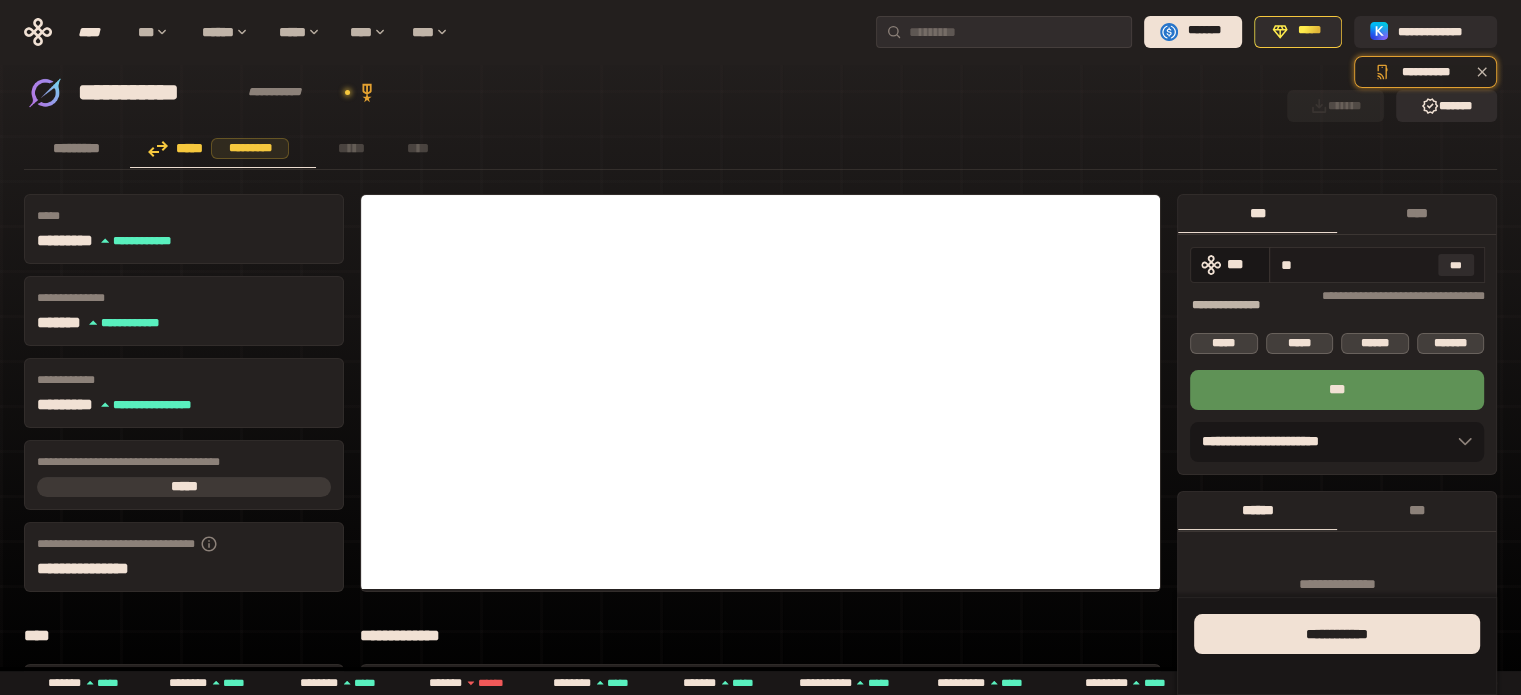 type on "*" 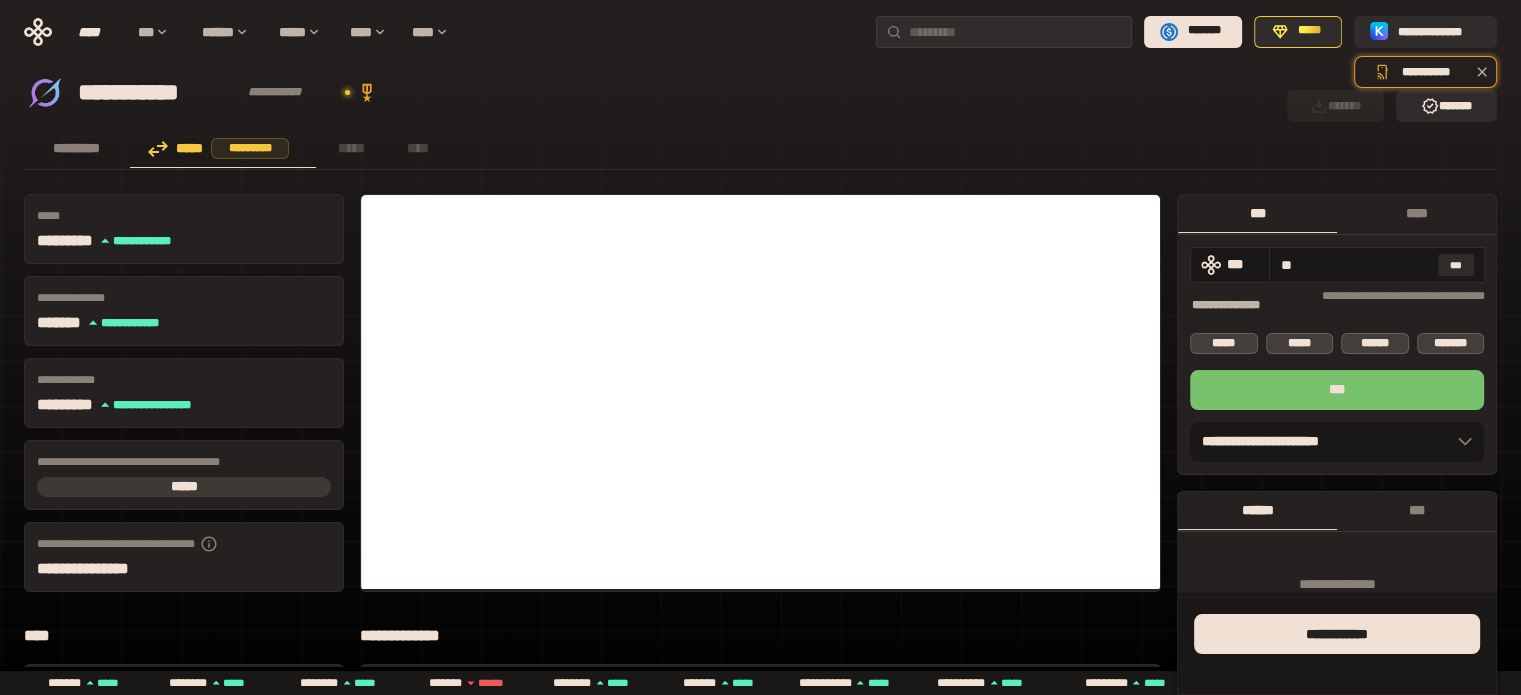 type on "**" 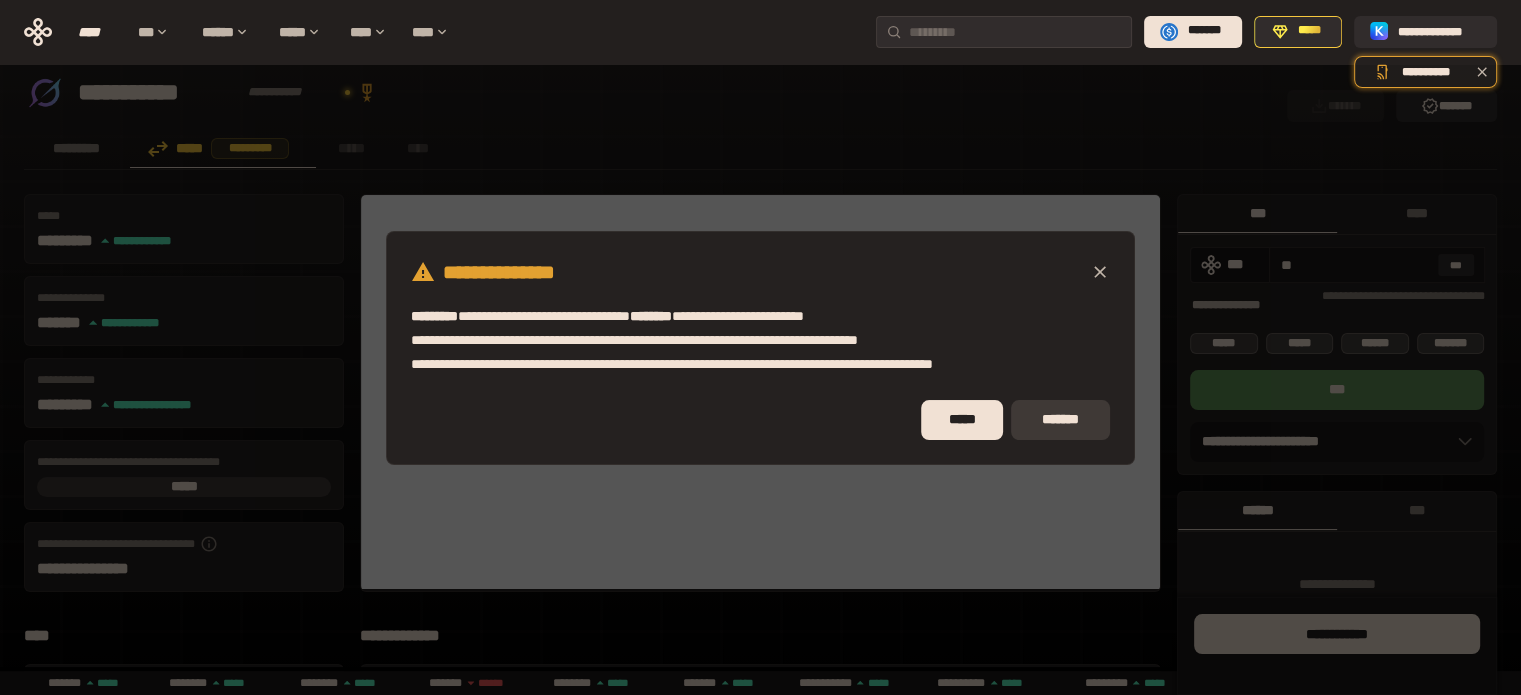 click on "*******" at bounding box center [1060, 420] 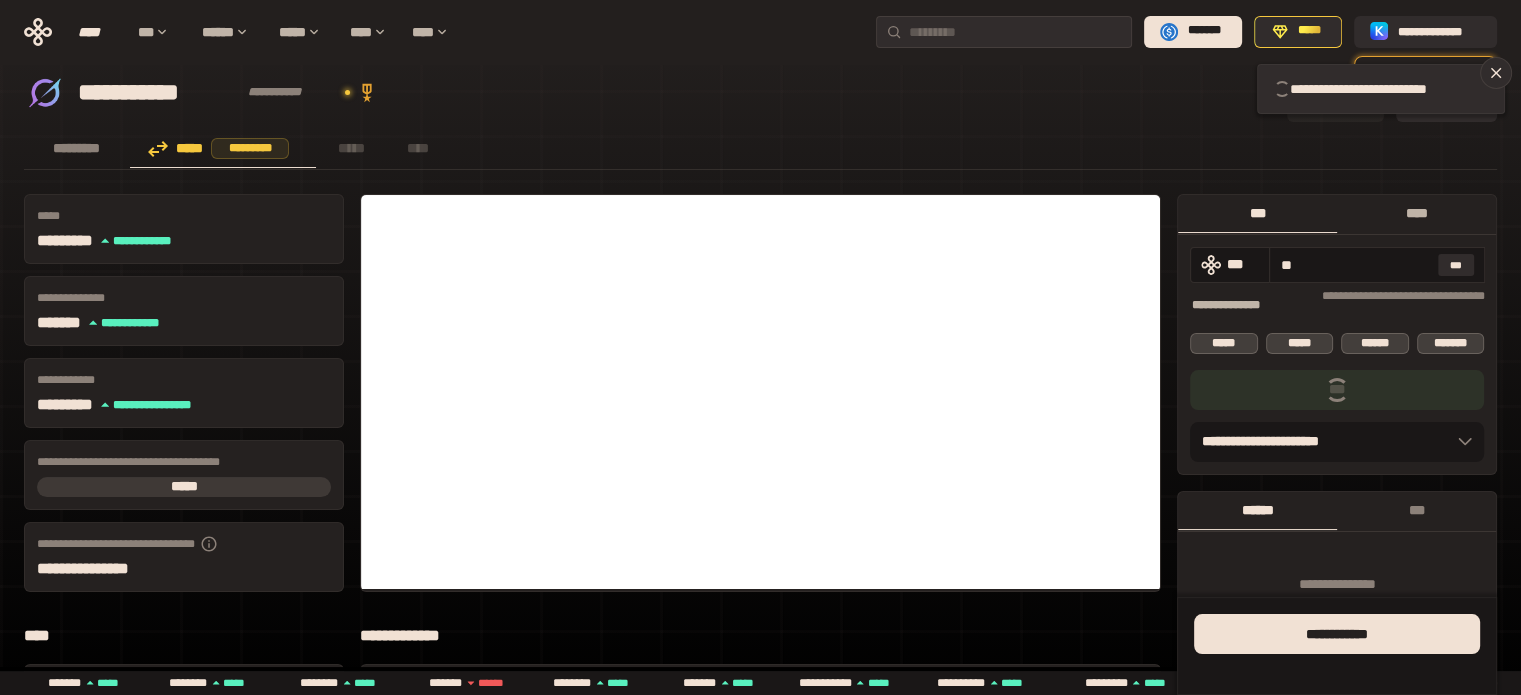 click on "****" at bounding box center (1416, 213) 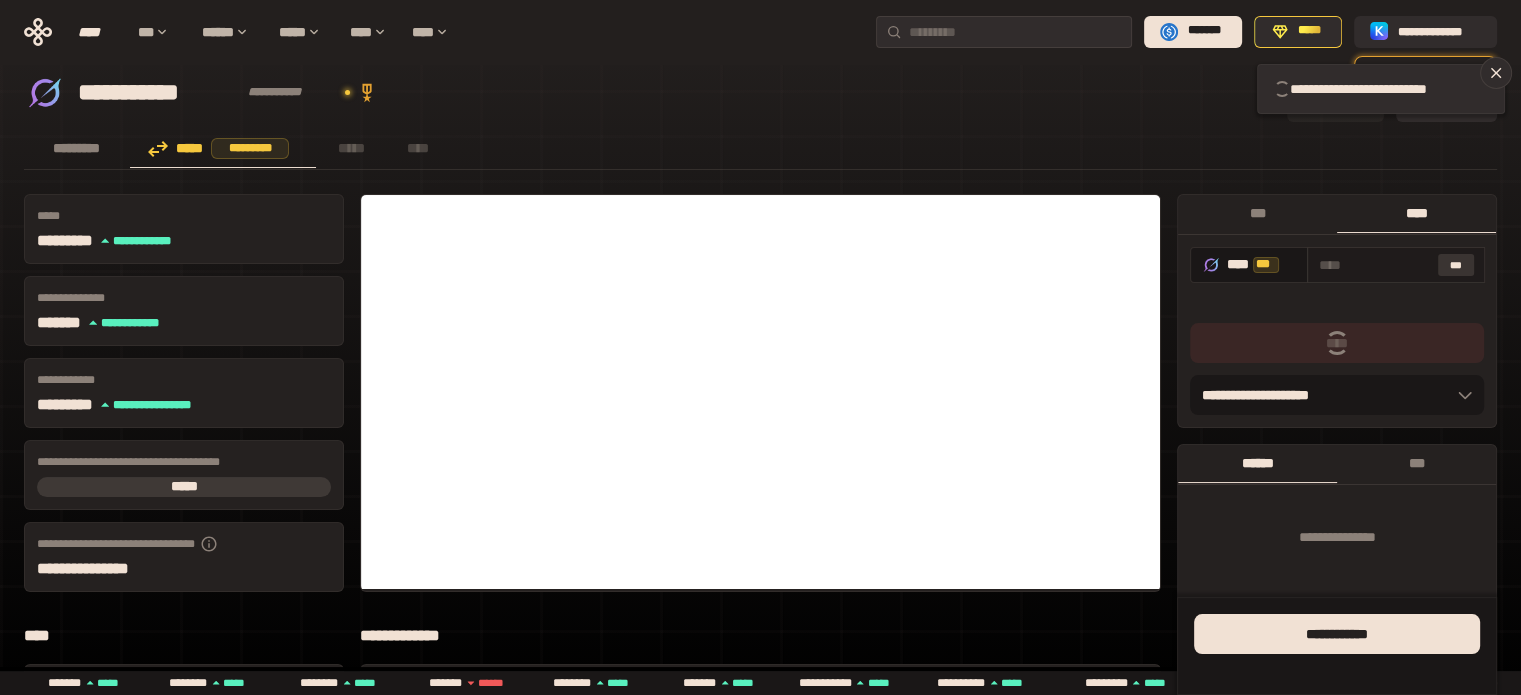 click on "***" at bounding box center (1456, 265) 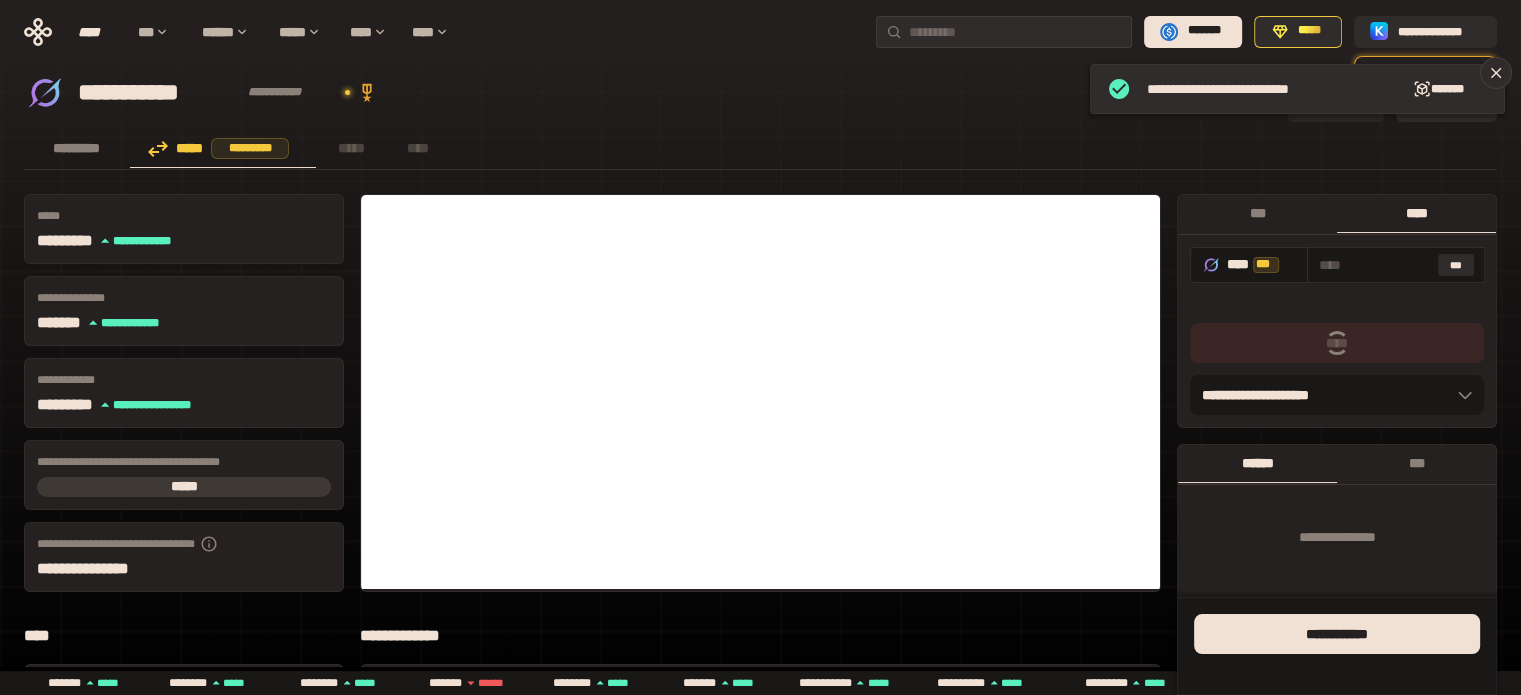click on "***" at bounding box center [1456, 265] 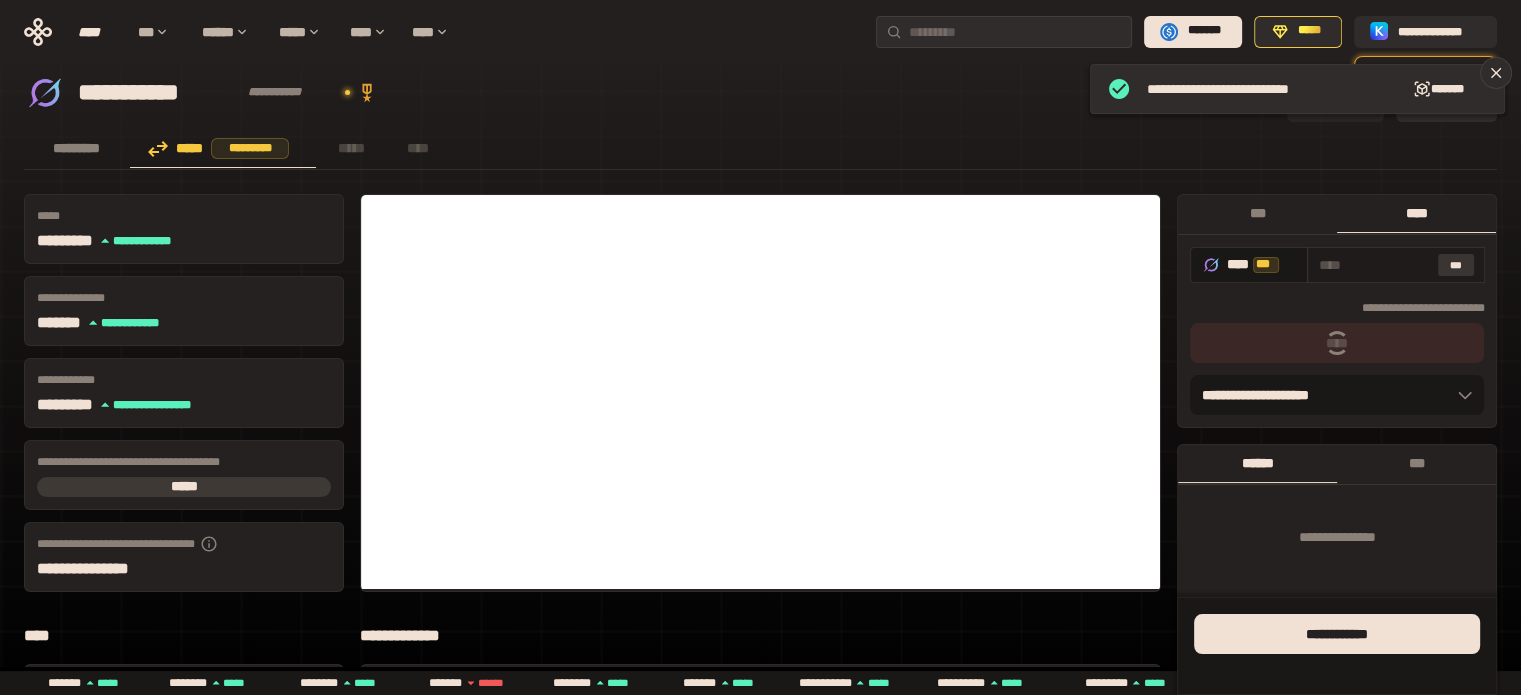 type on "**********" 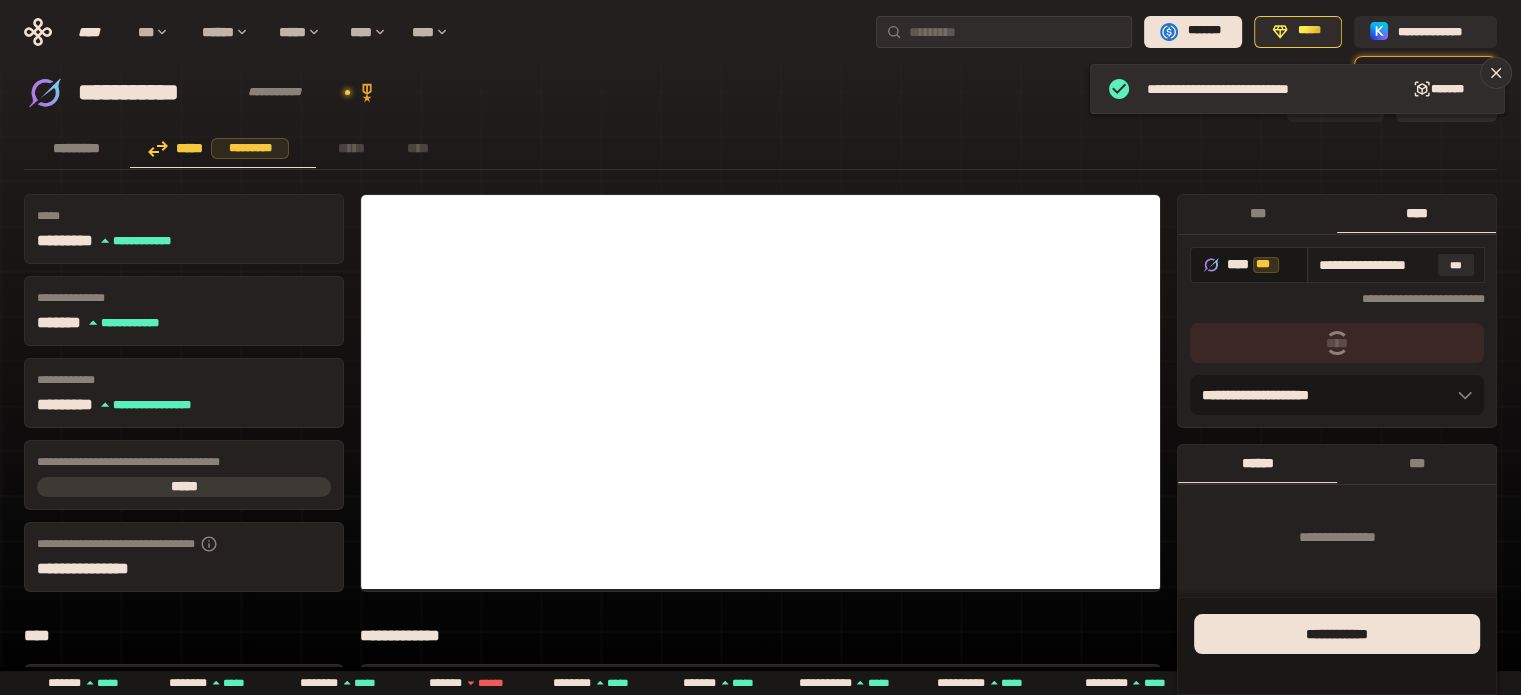 drag, startPoint x: 1451, startPoint y: 265, endPoint x: 1410, endPoint y: 263, distance: 41.04875 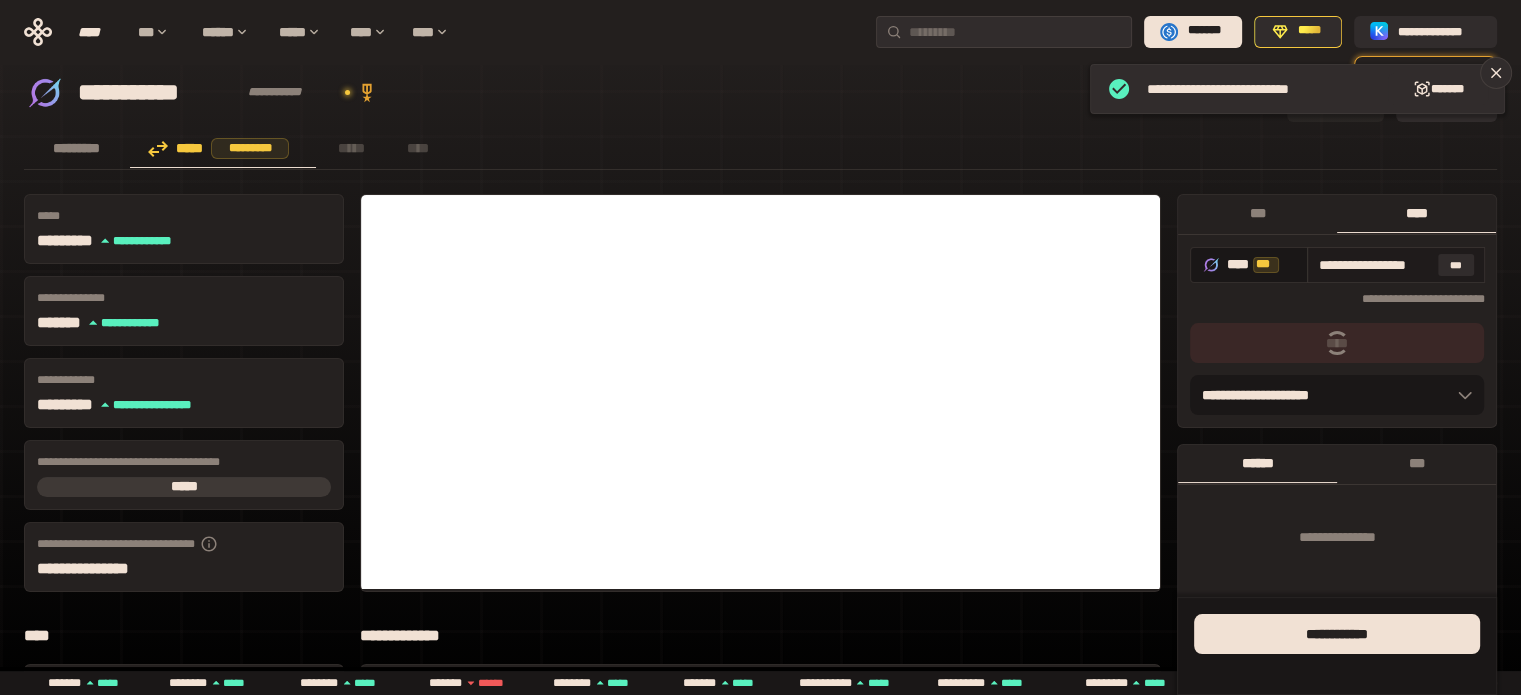 click on "***" at bounding box center (1456, 265) 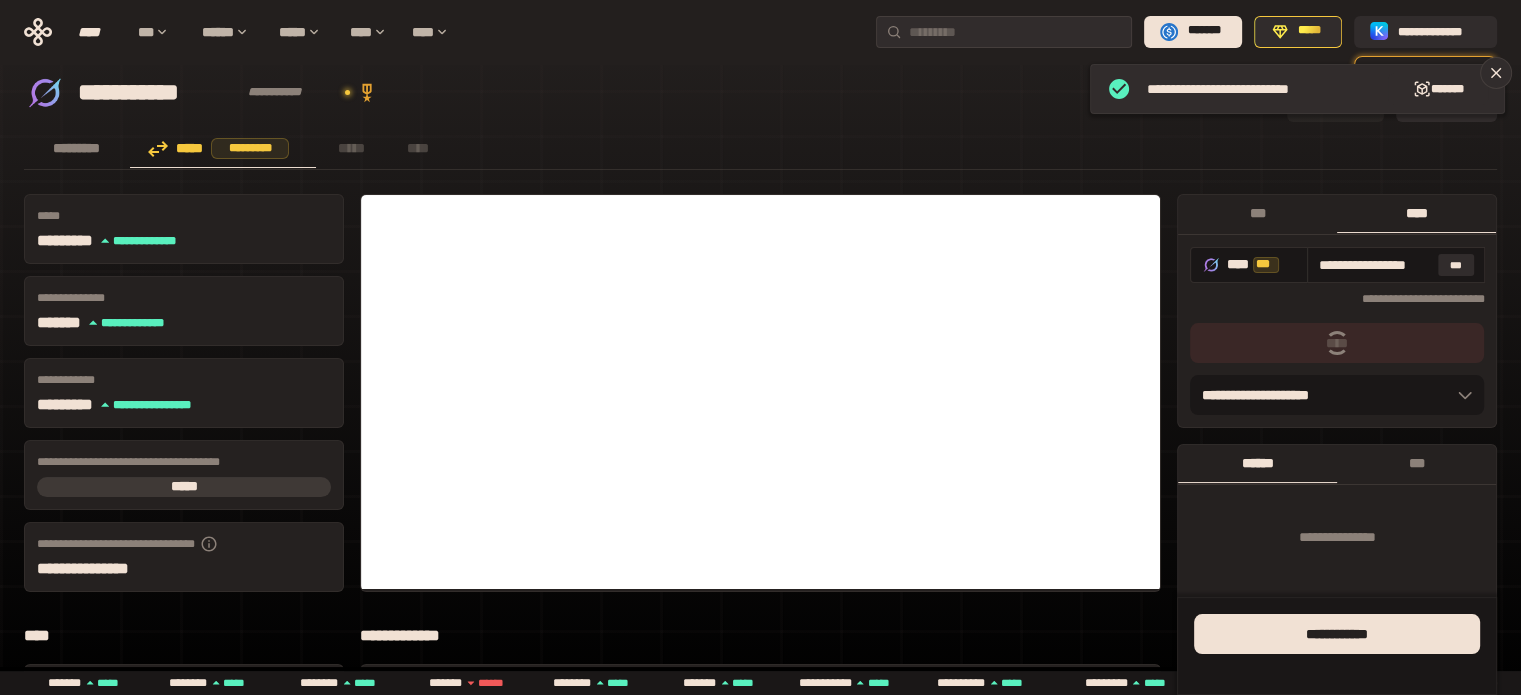 scroll, scrollTop: 0, scrollLeft: 14, axis: horizontal 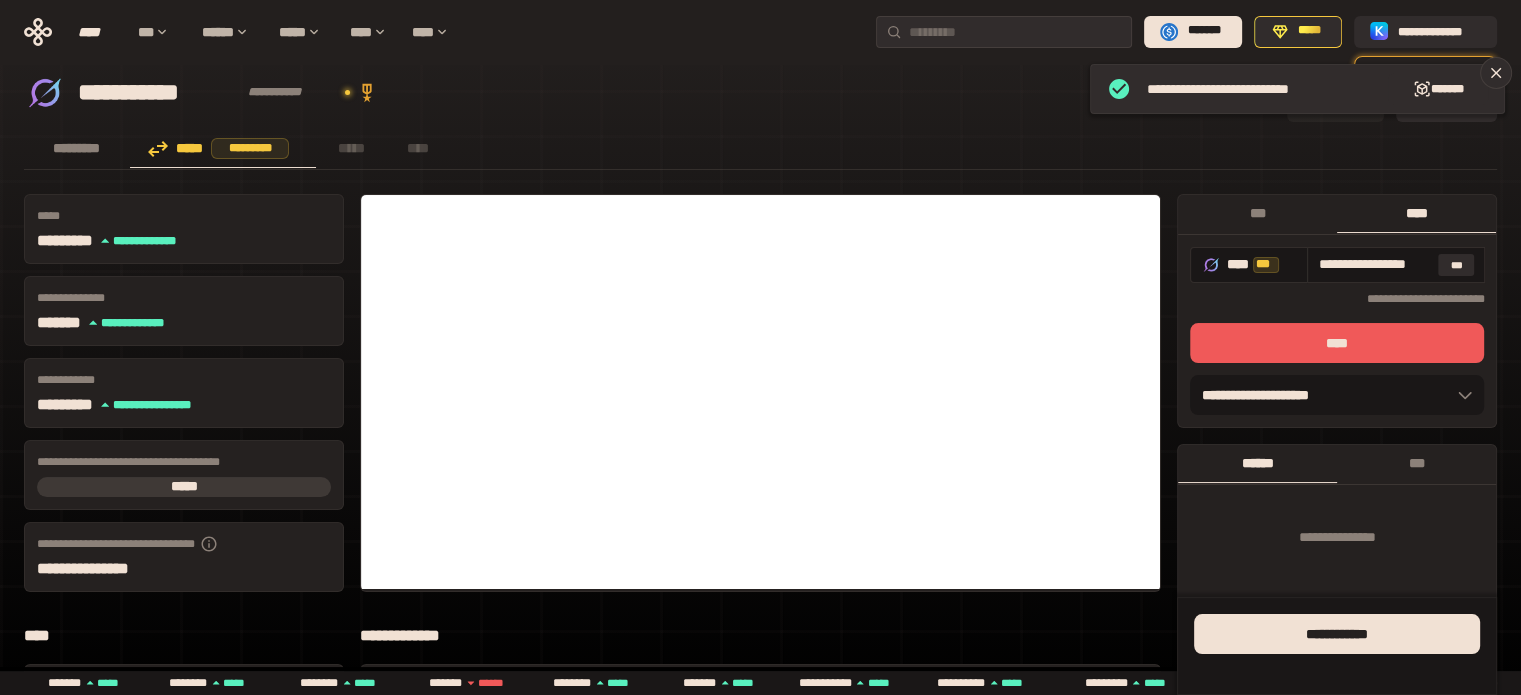 click on "****" at bounding box center [1337, 343] 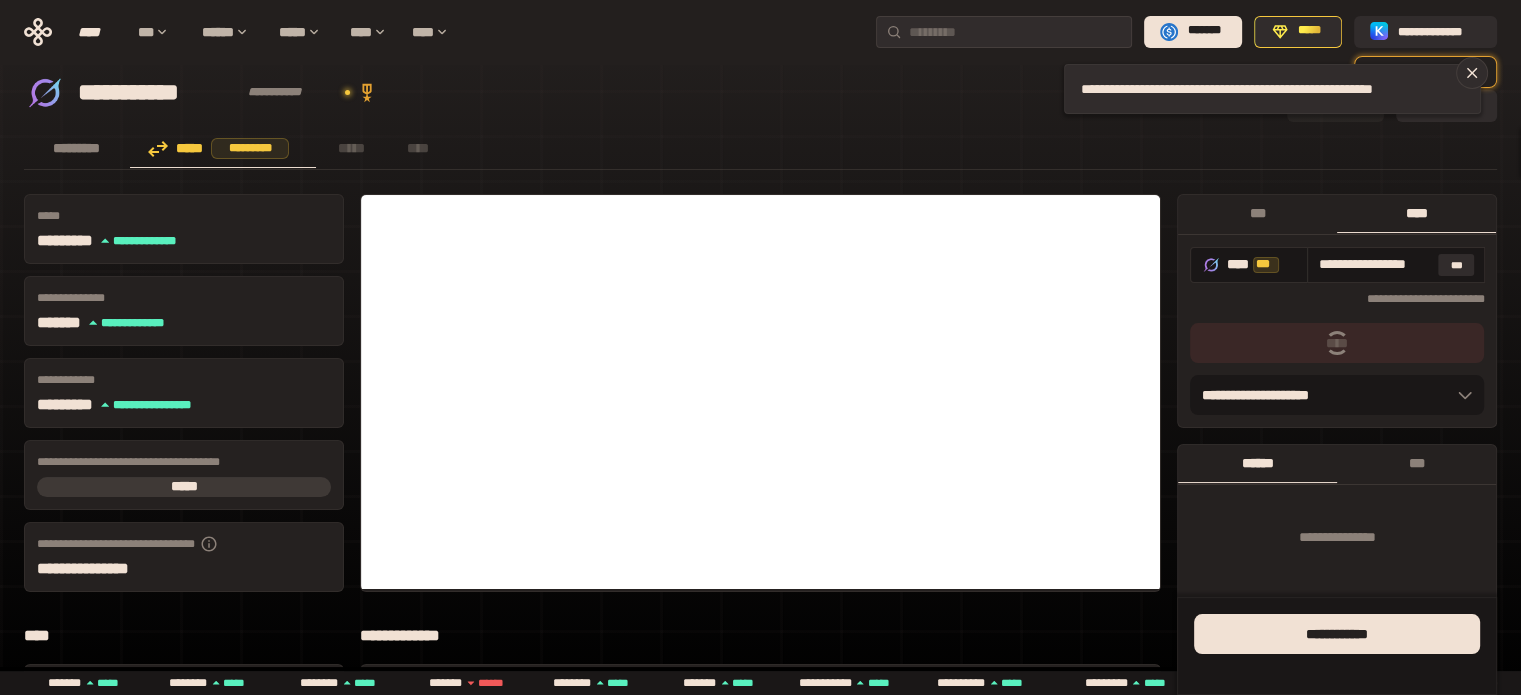 scroll, scrollTop: 0, scrollLeft: 0, axis: both 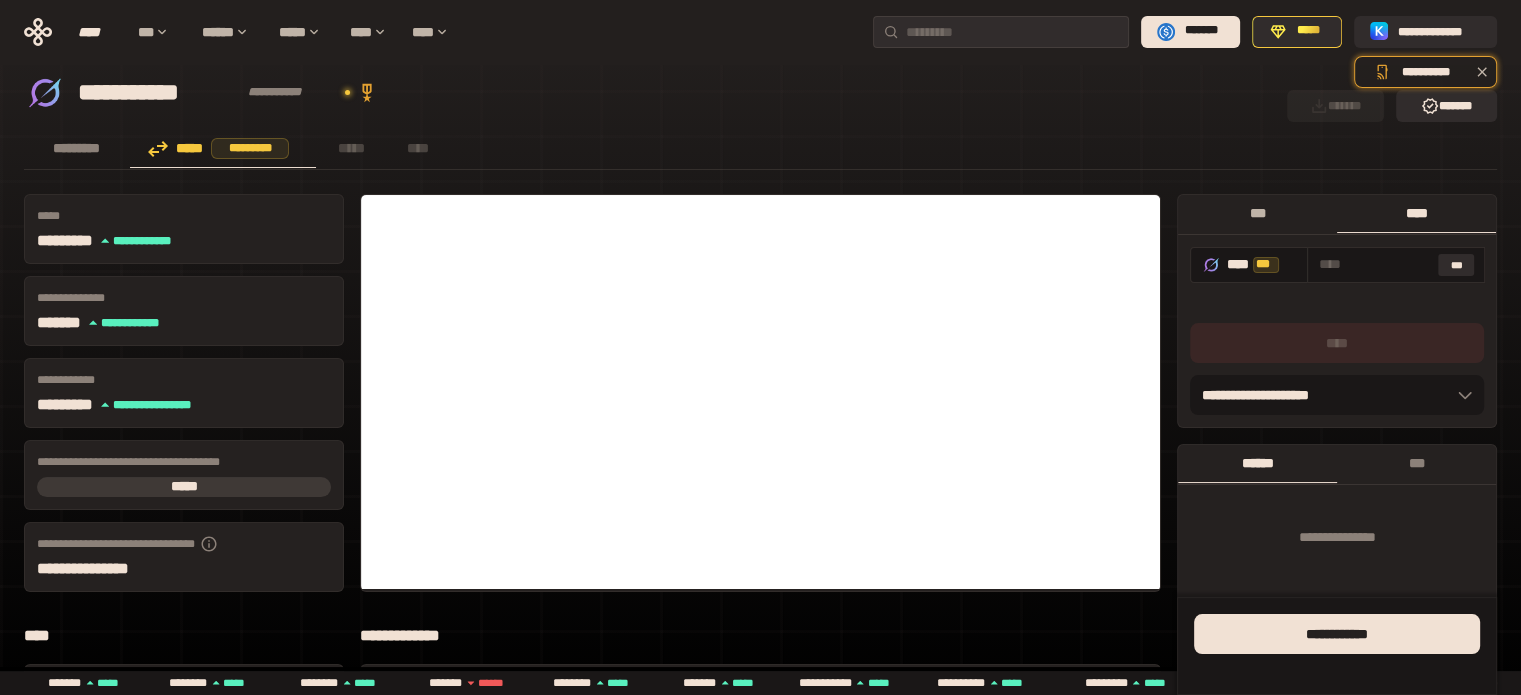 click on "***" at bounding box center (1257, 213) 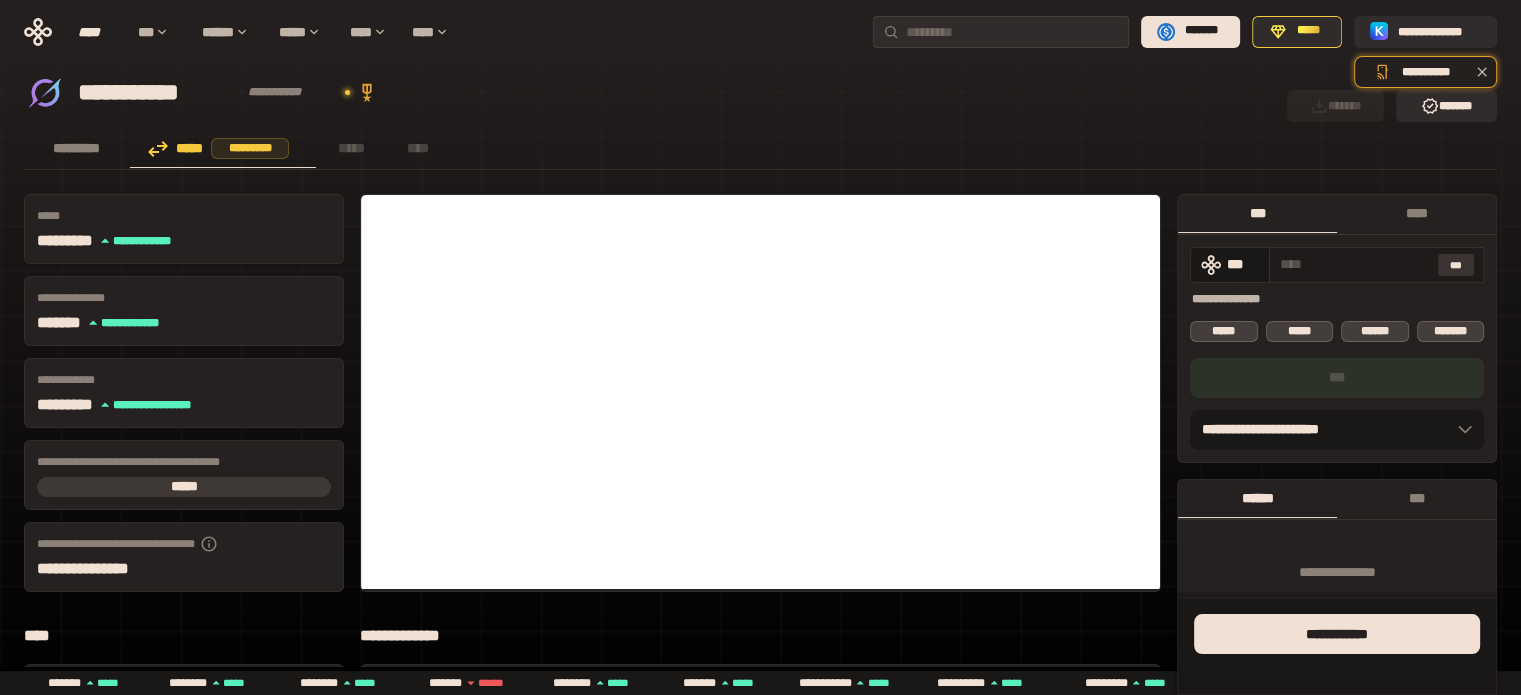 click on "***" at bounding box center (1456, 265) 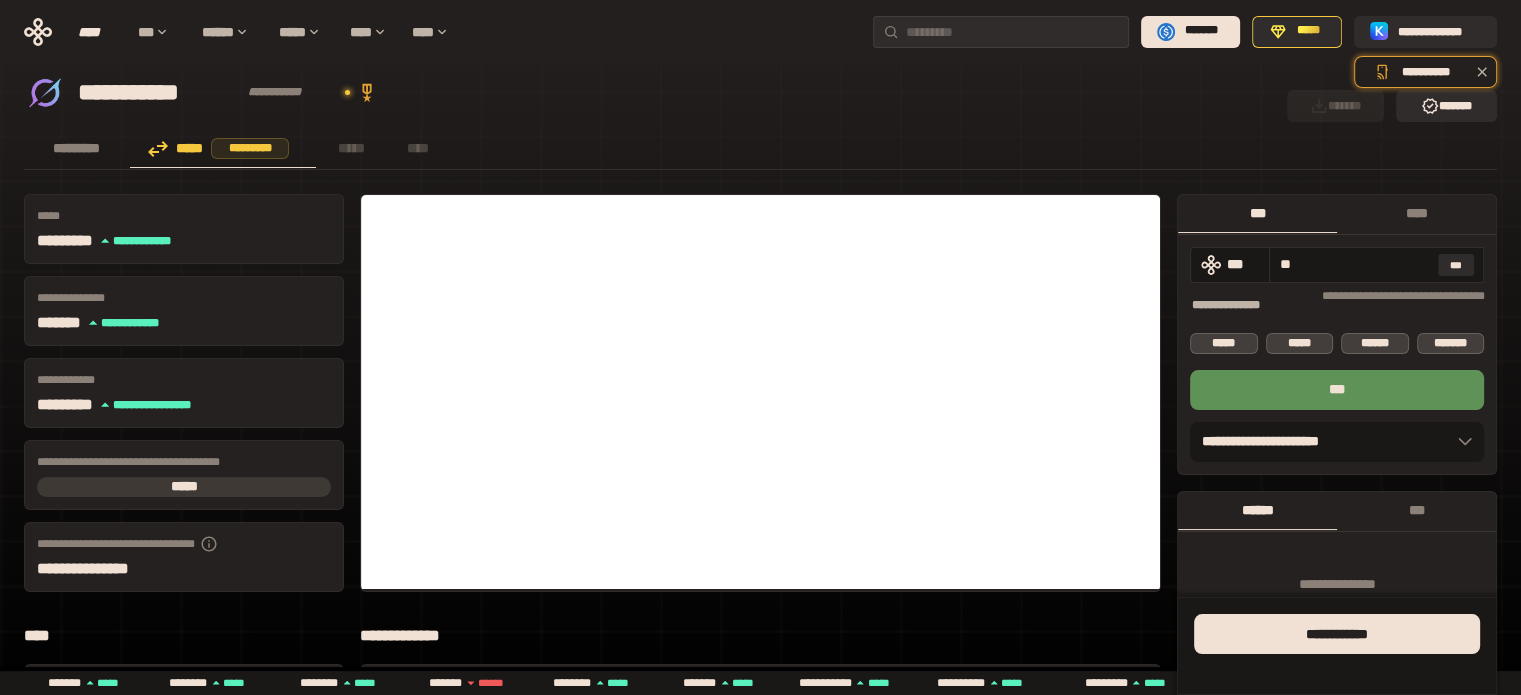 type on "*" 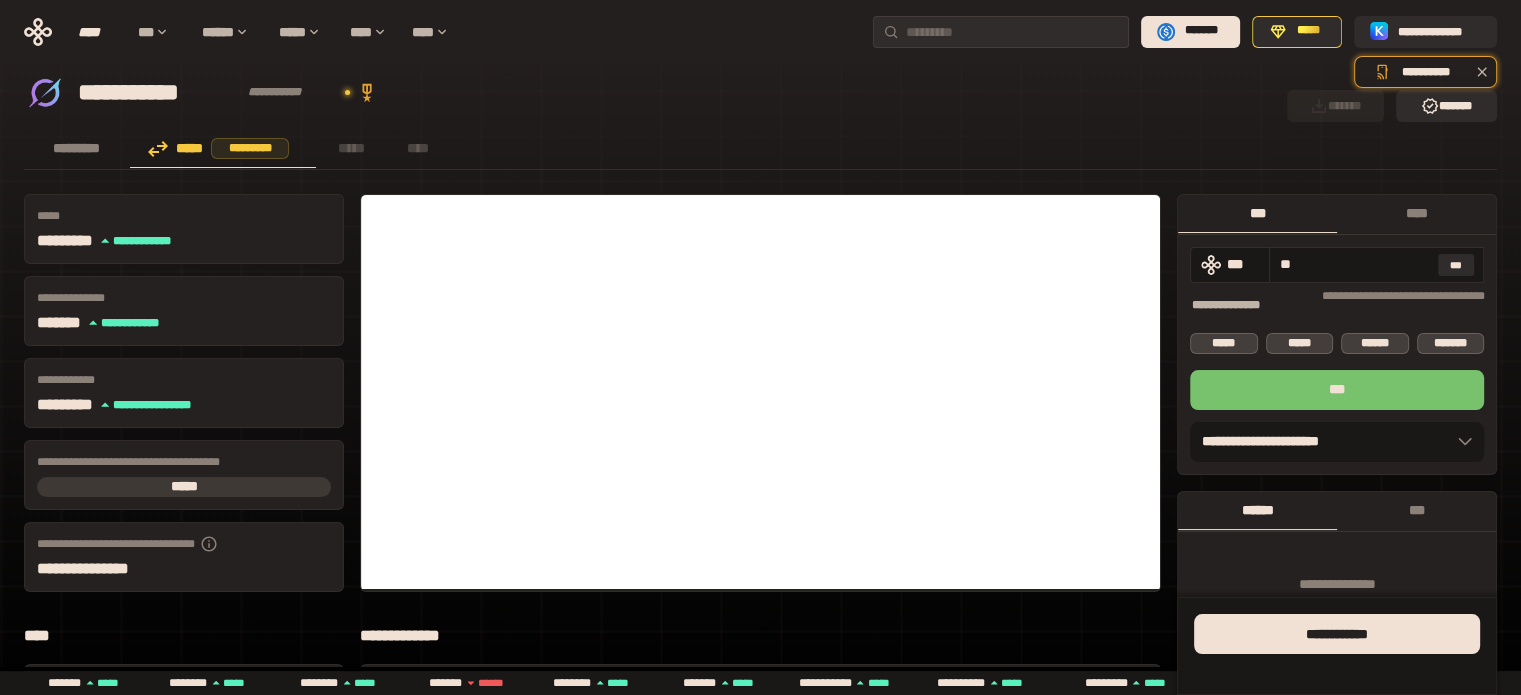 type on "**" 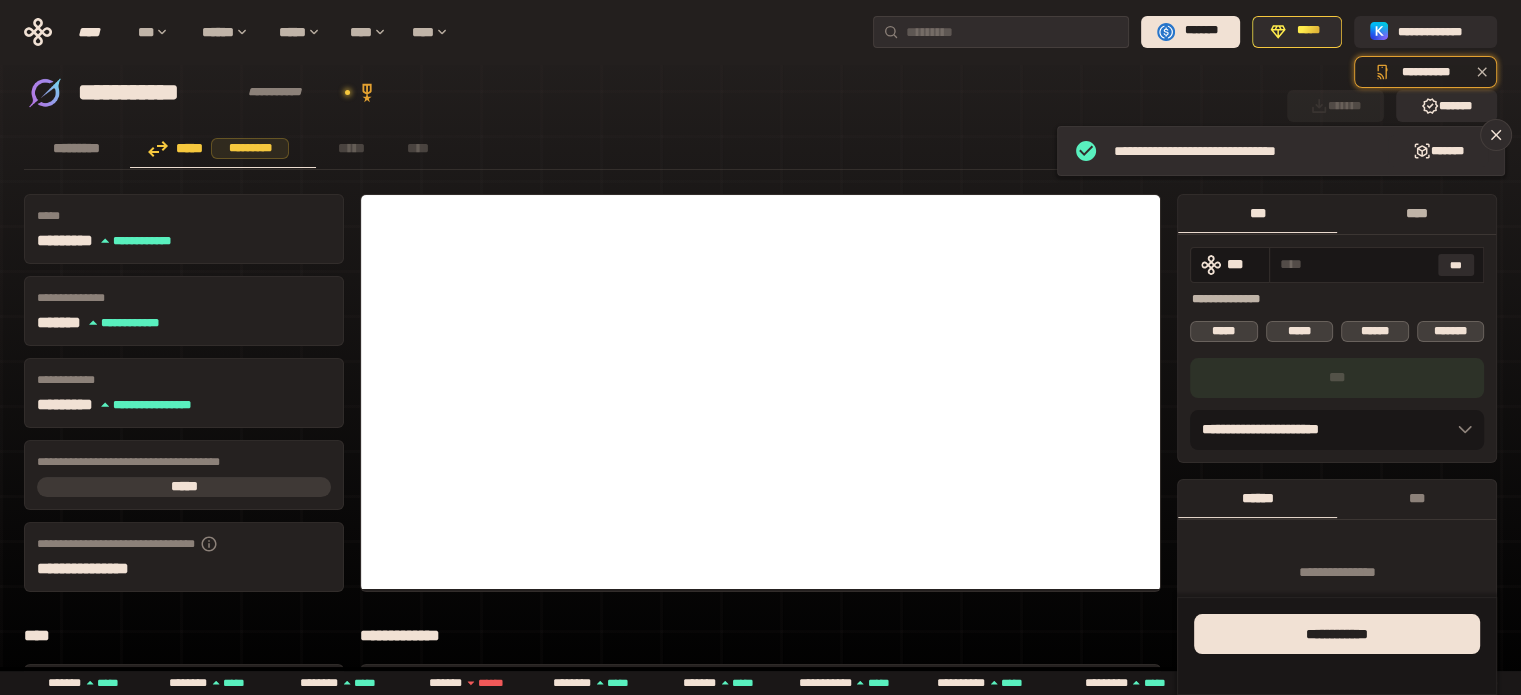click on "****" at bounding box center [1416, 213] 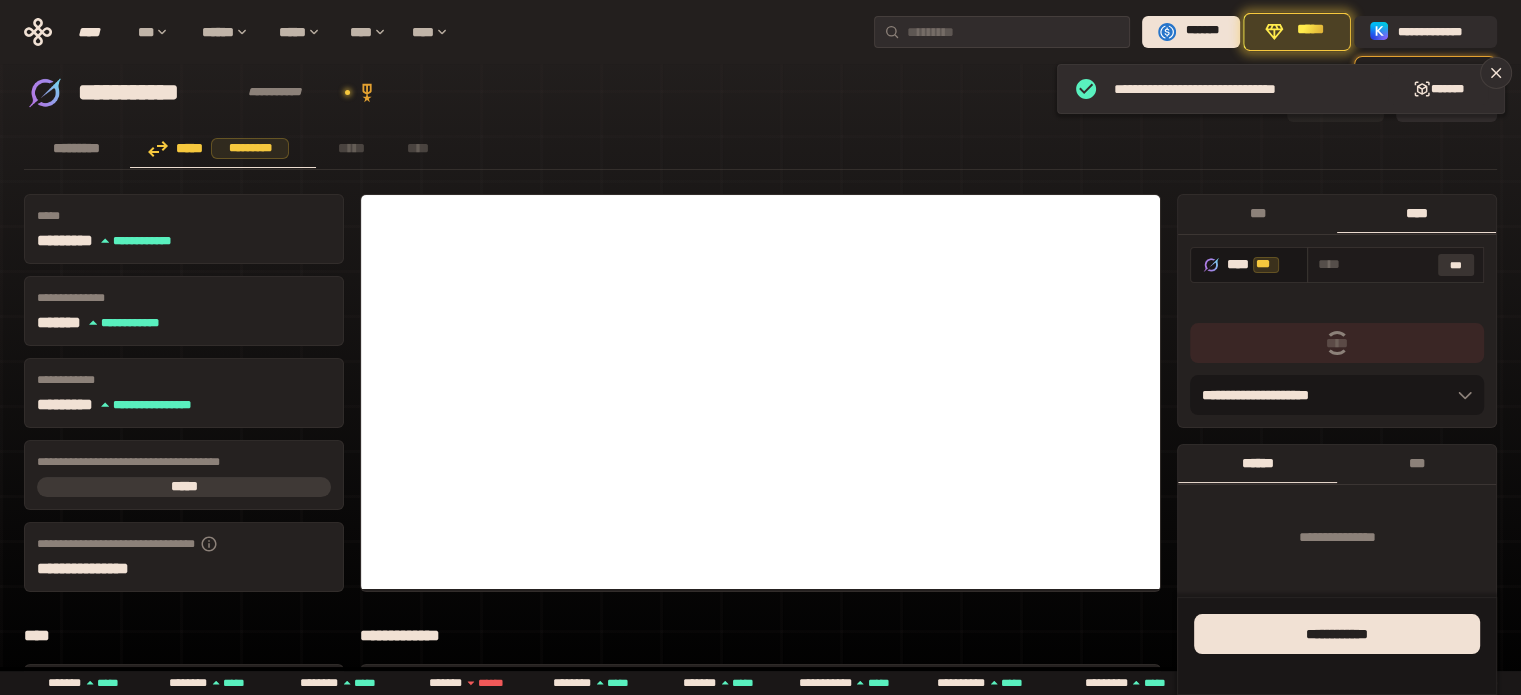 click on "***" at bounding box center [1456, 265] 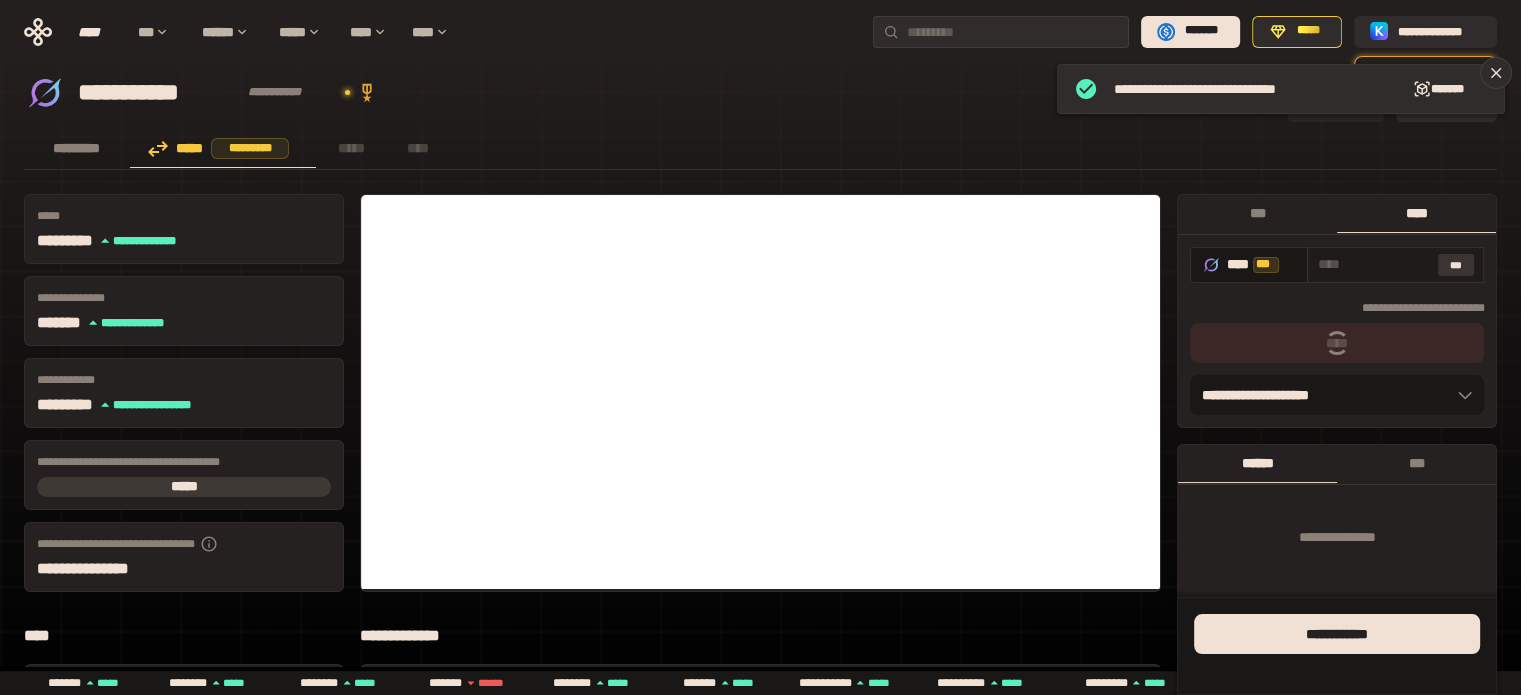type on "**********" 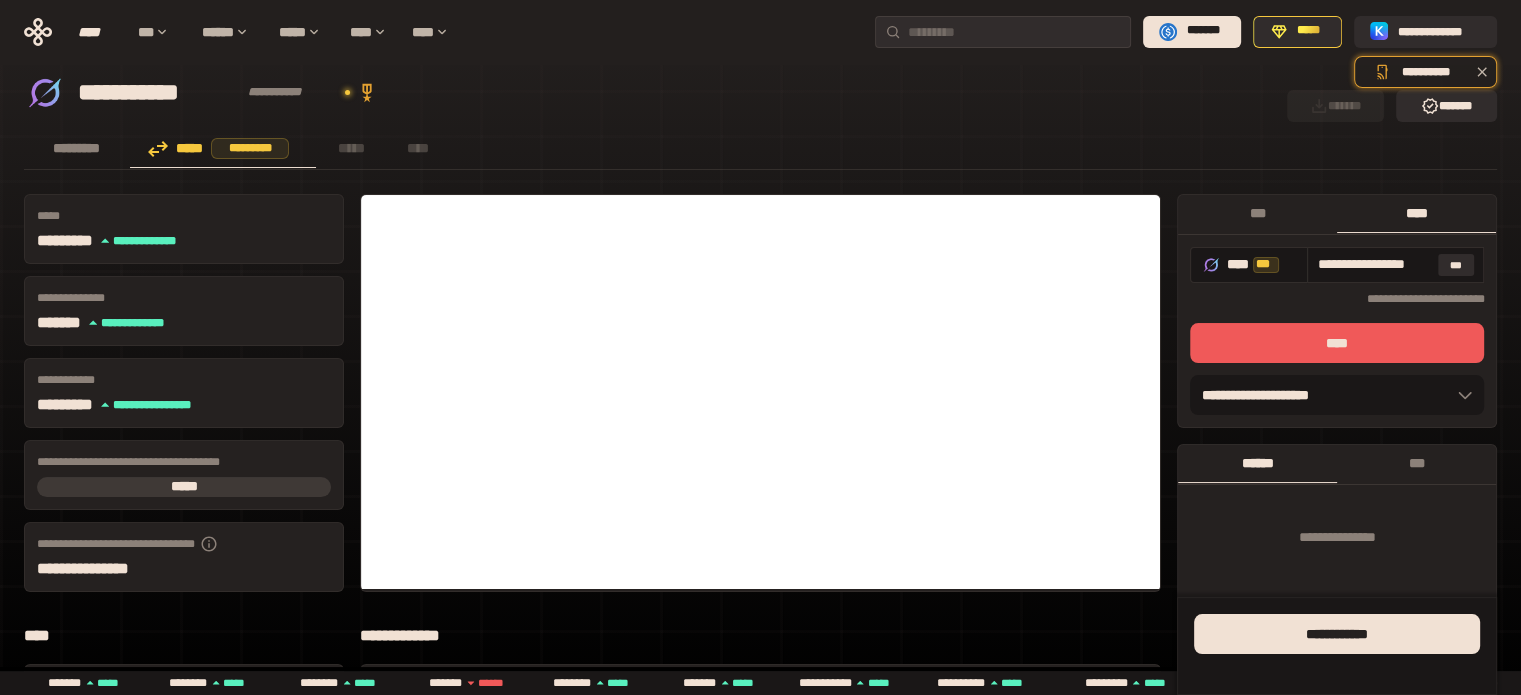 click on "****" at bounding box center (1337, 343) 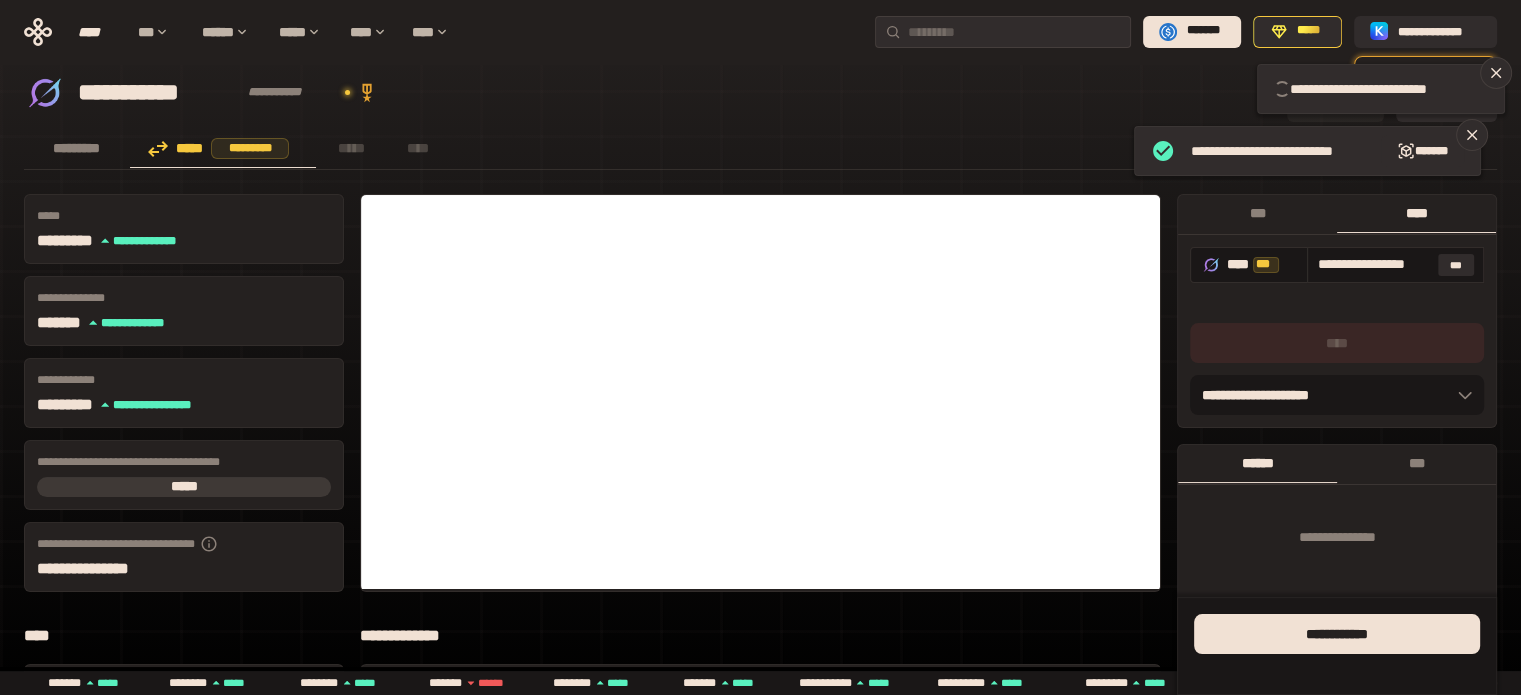 type 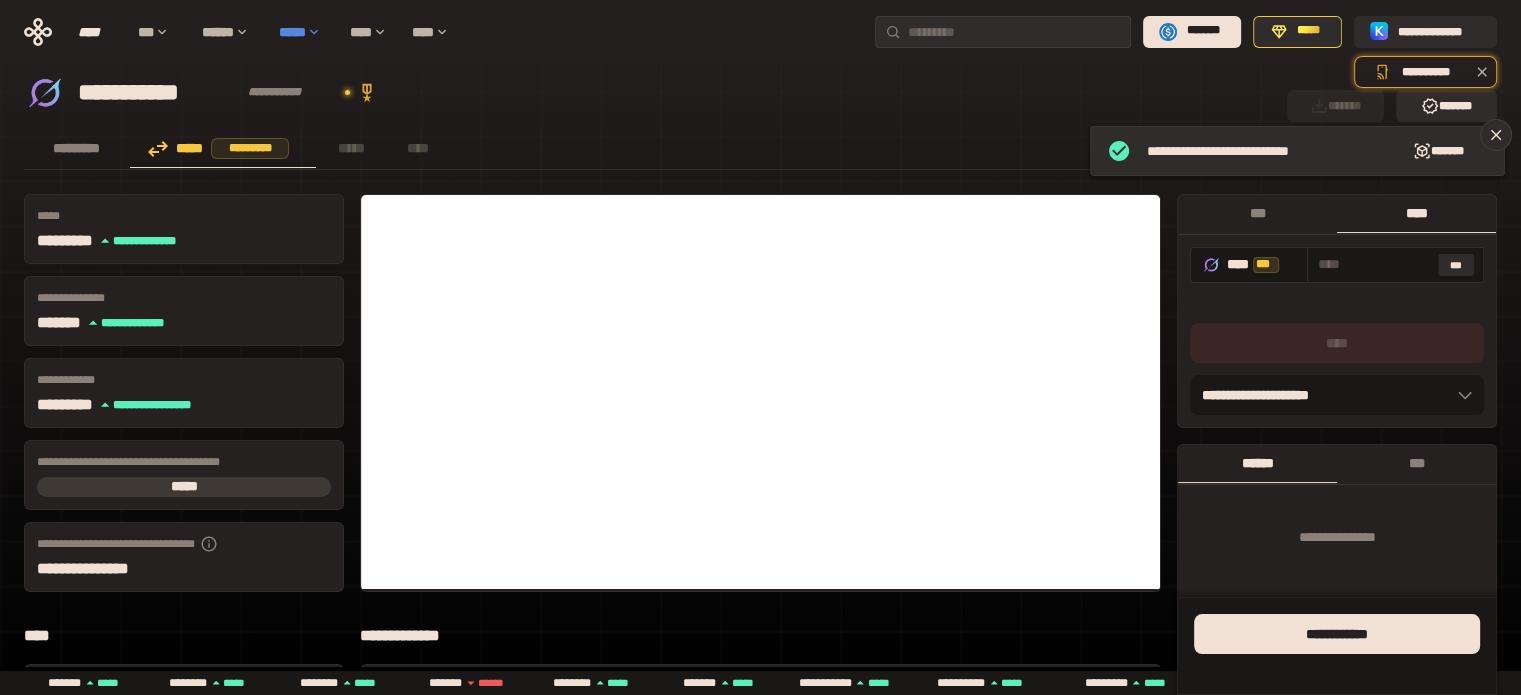 click on "*****" at bounding box center [304, 32] 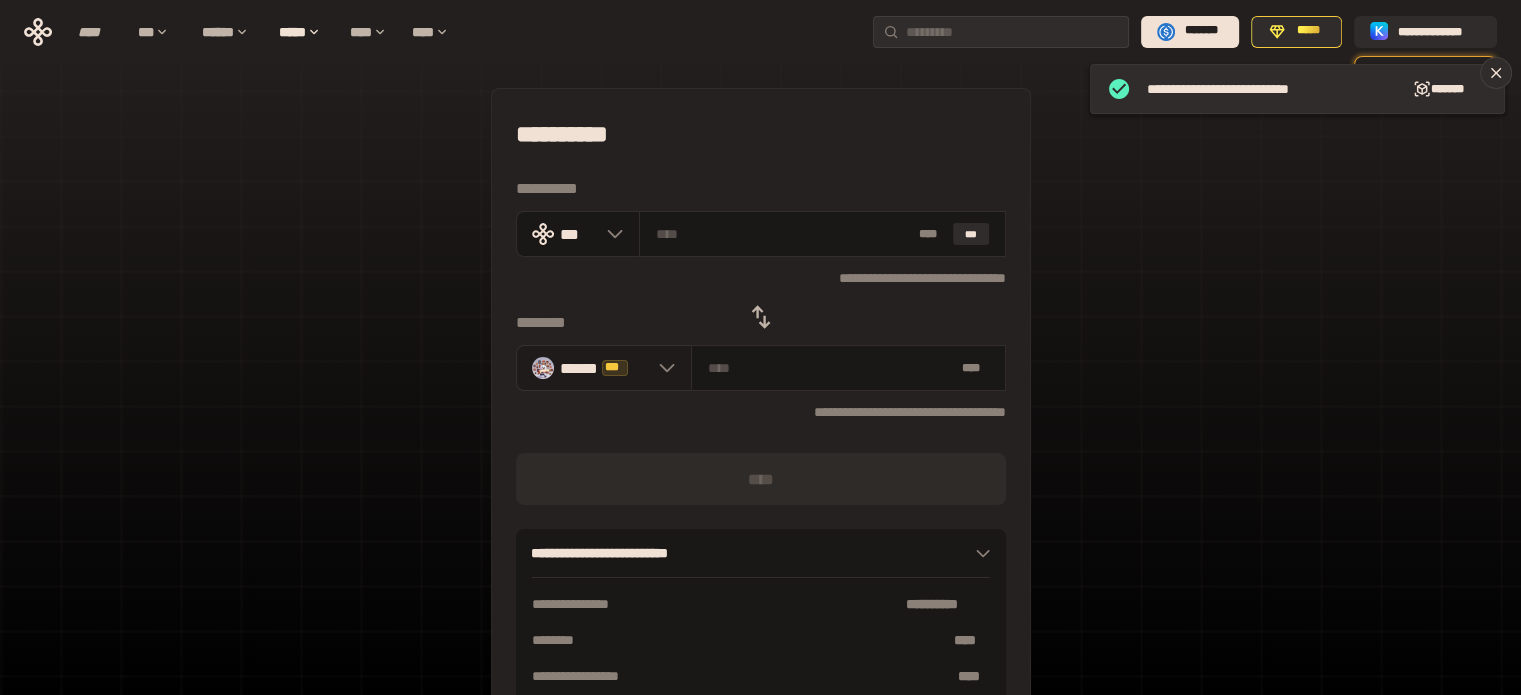 click 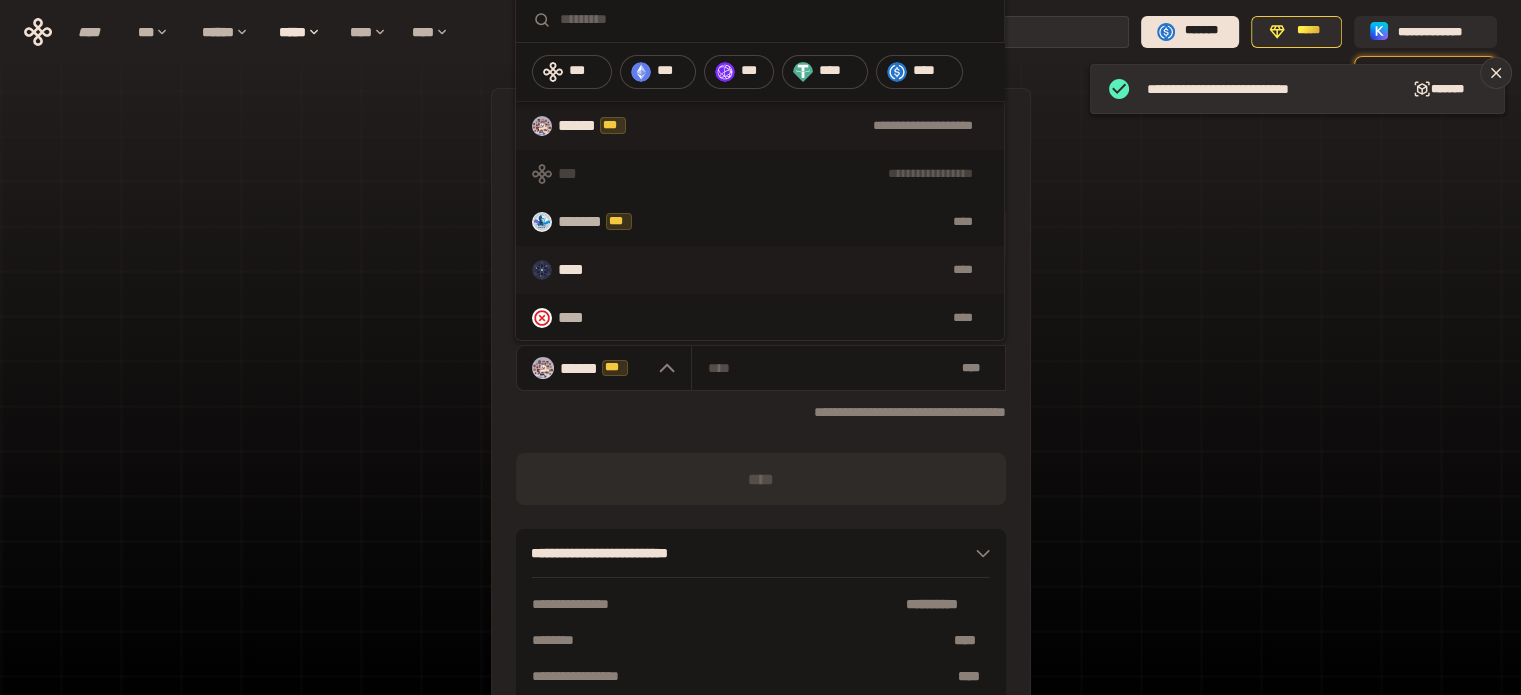 click on "**** ****" at bounding box center [760, 270] 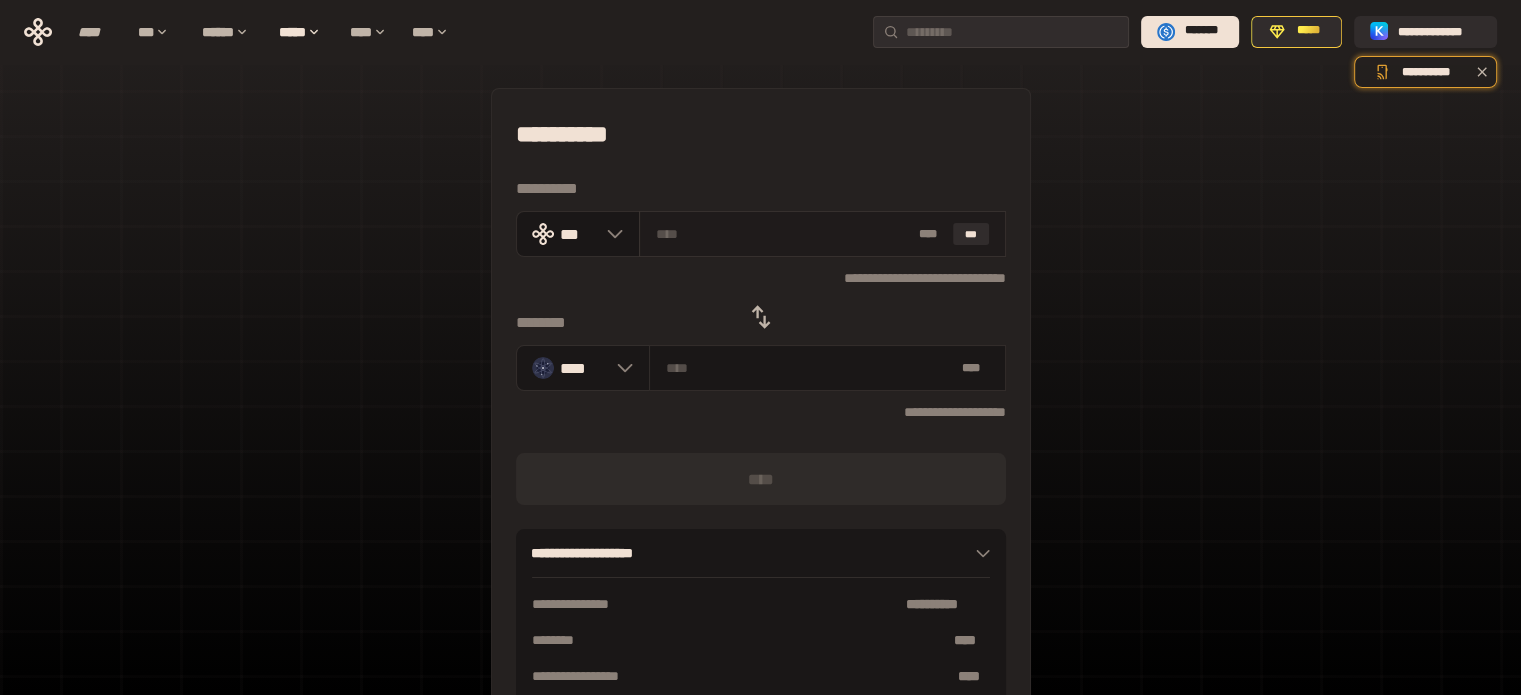 click on "* ** ***" at bounding box center (822, 234) 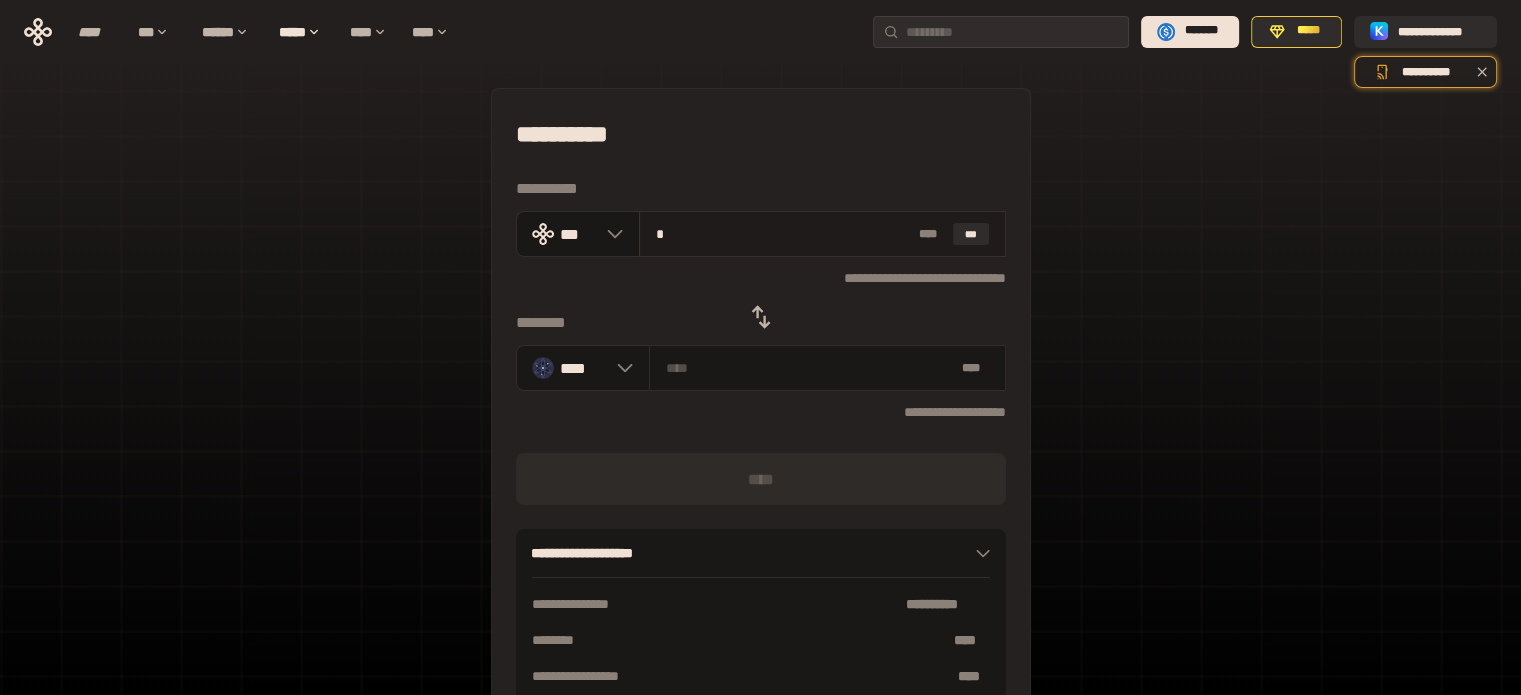type on "********" 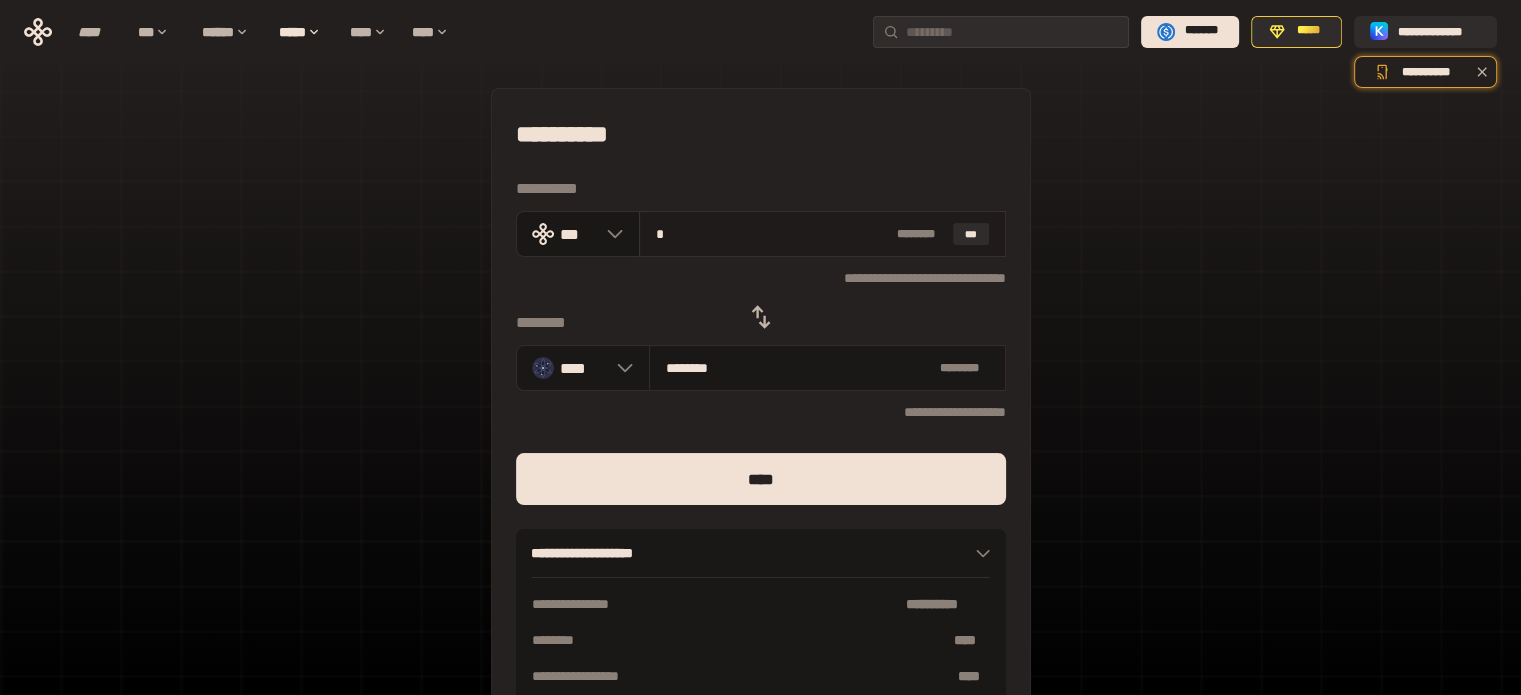 type on "**" 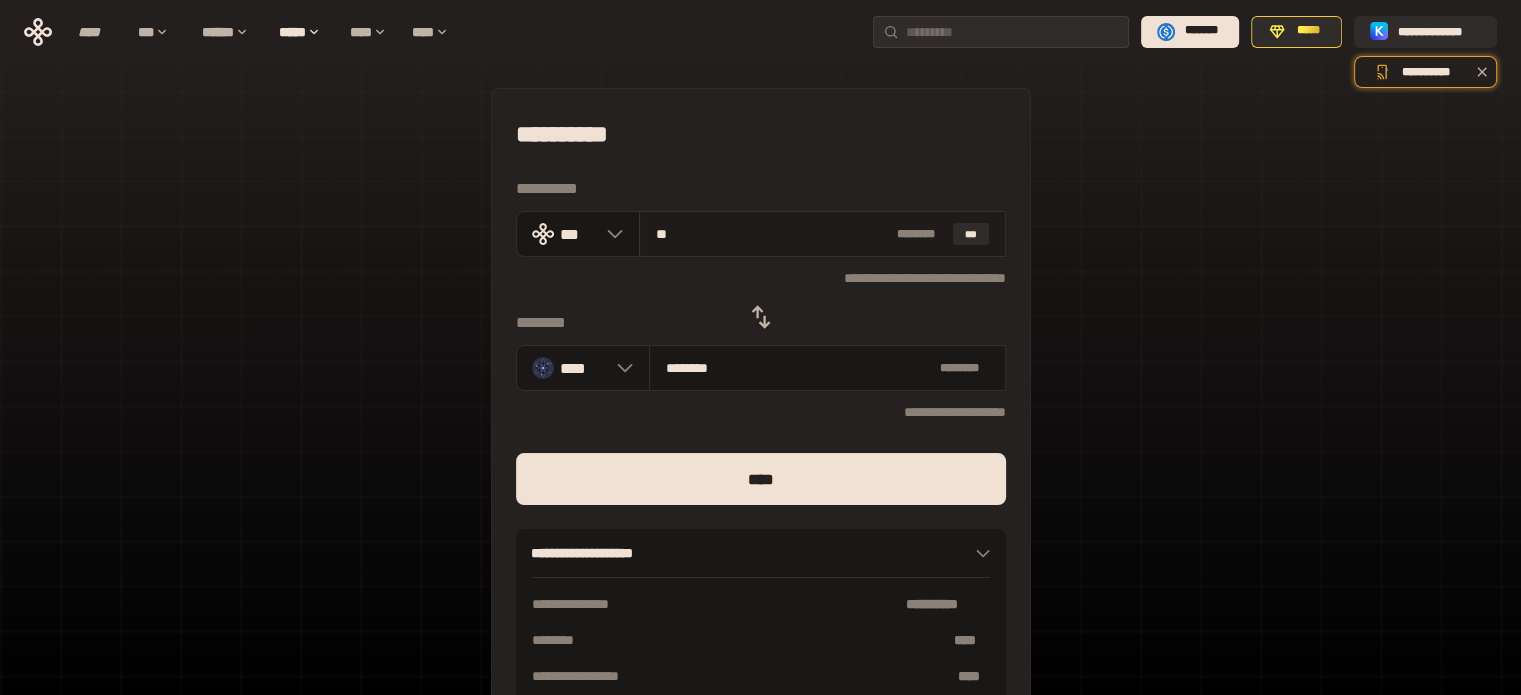 type on "********" 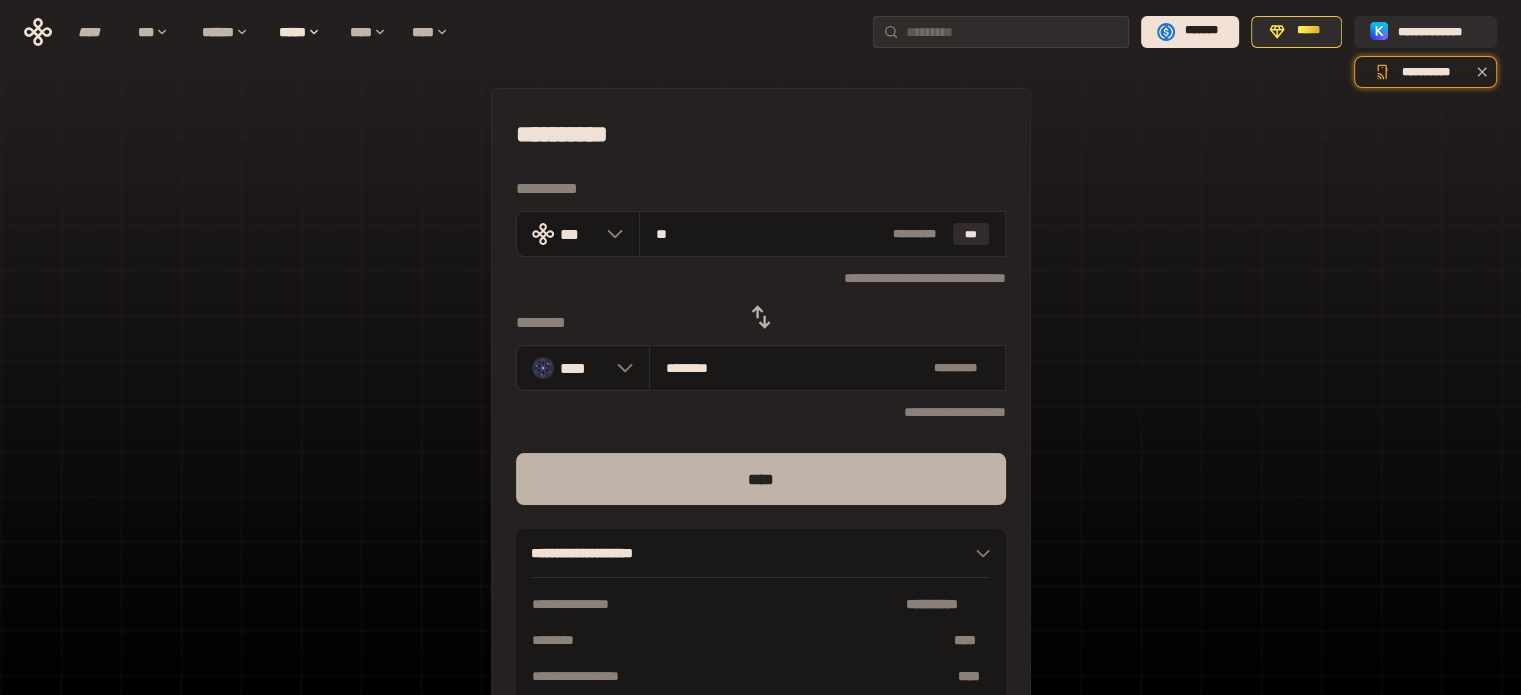 type on "**" 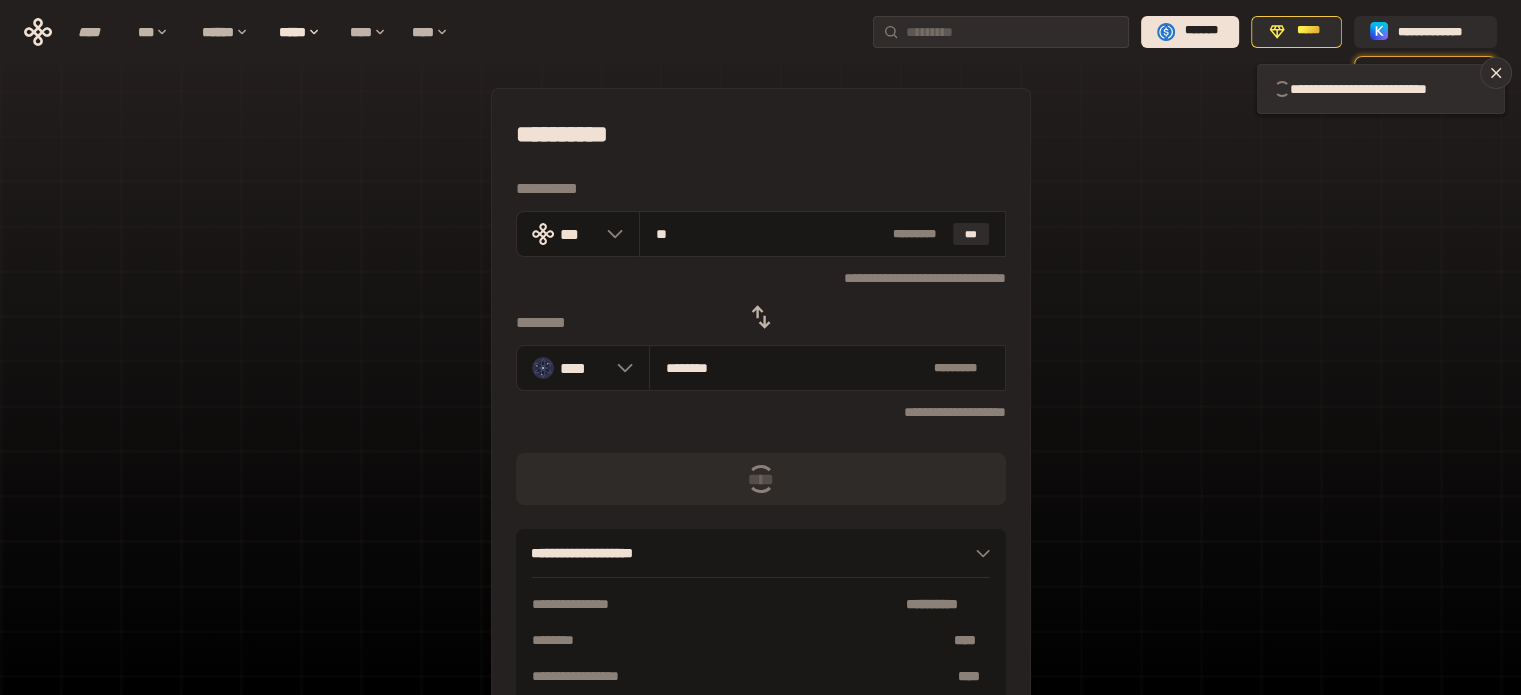 type 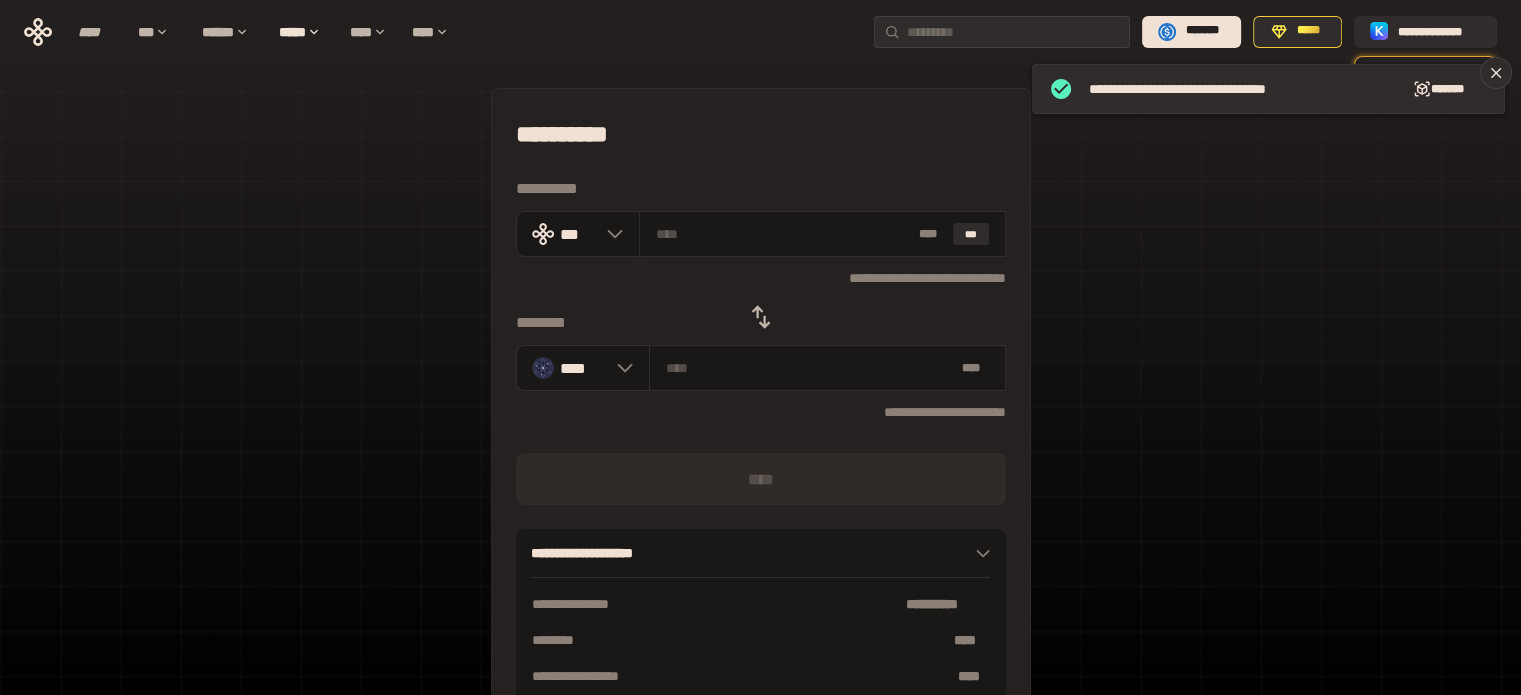 click 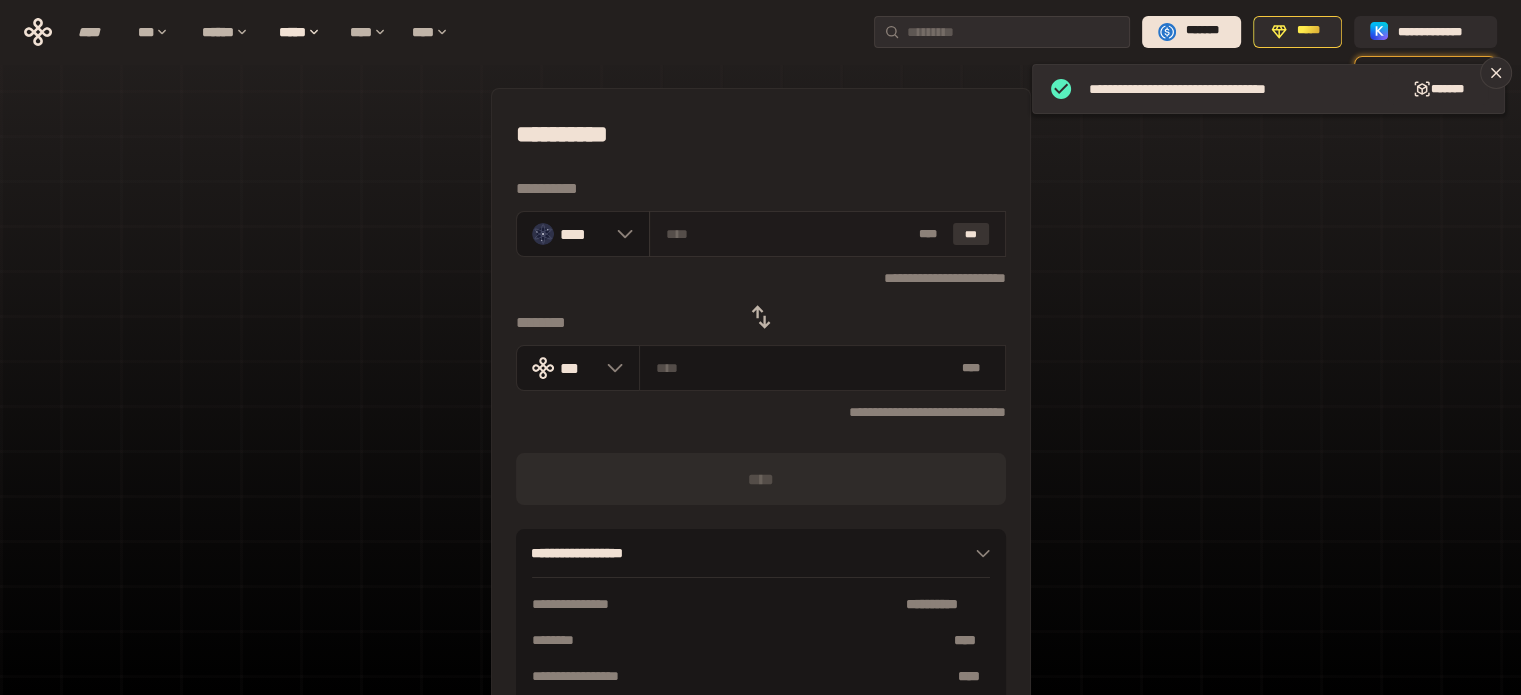 click on "***" at bounding box center [971, 234] 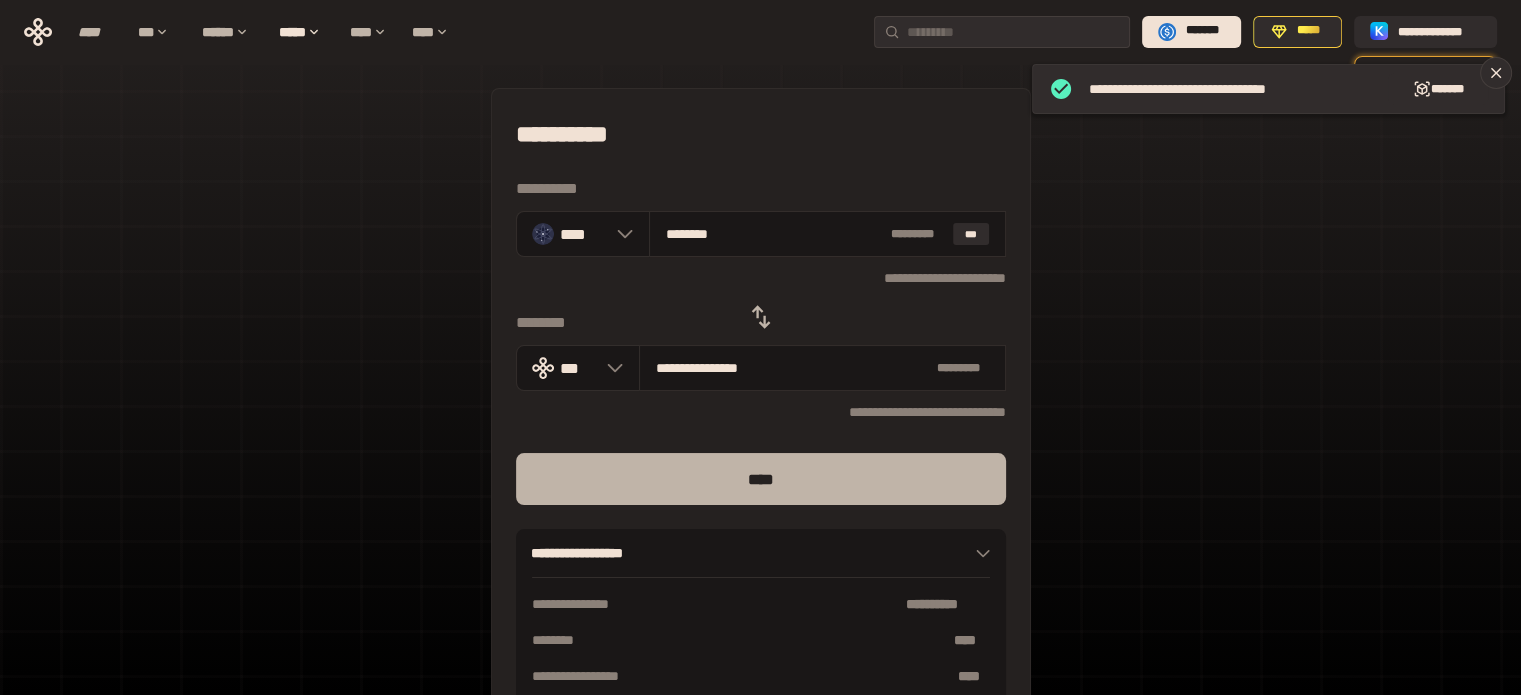 click on "****" at bounding box center (761, 479) 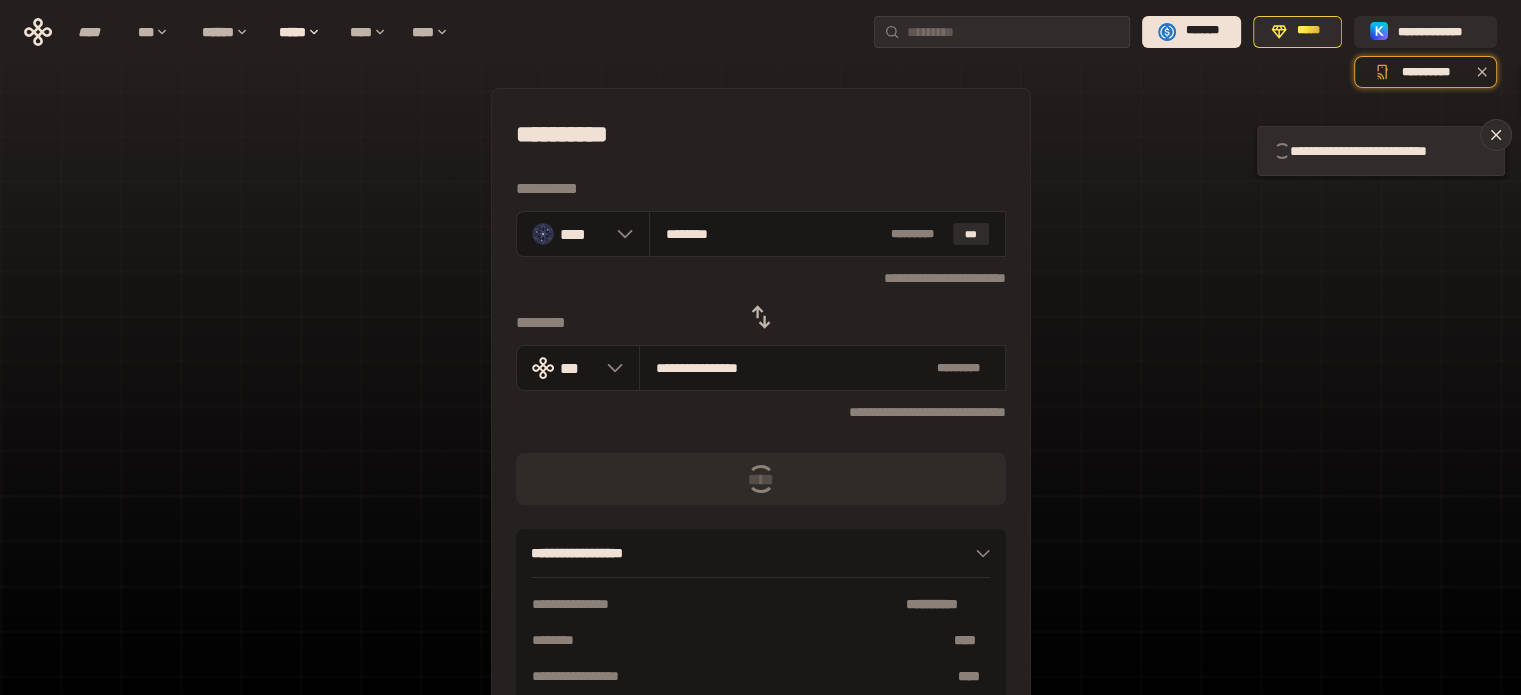 type 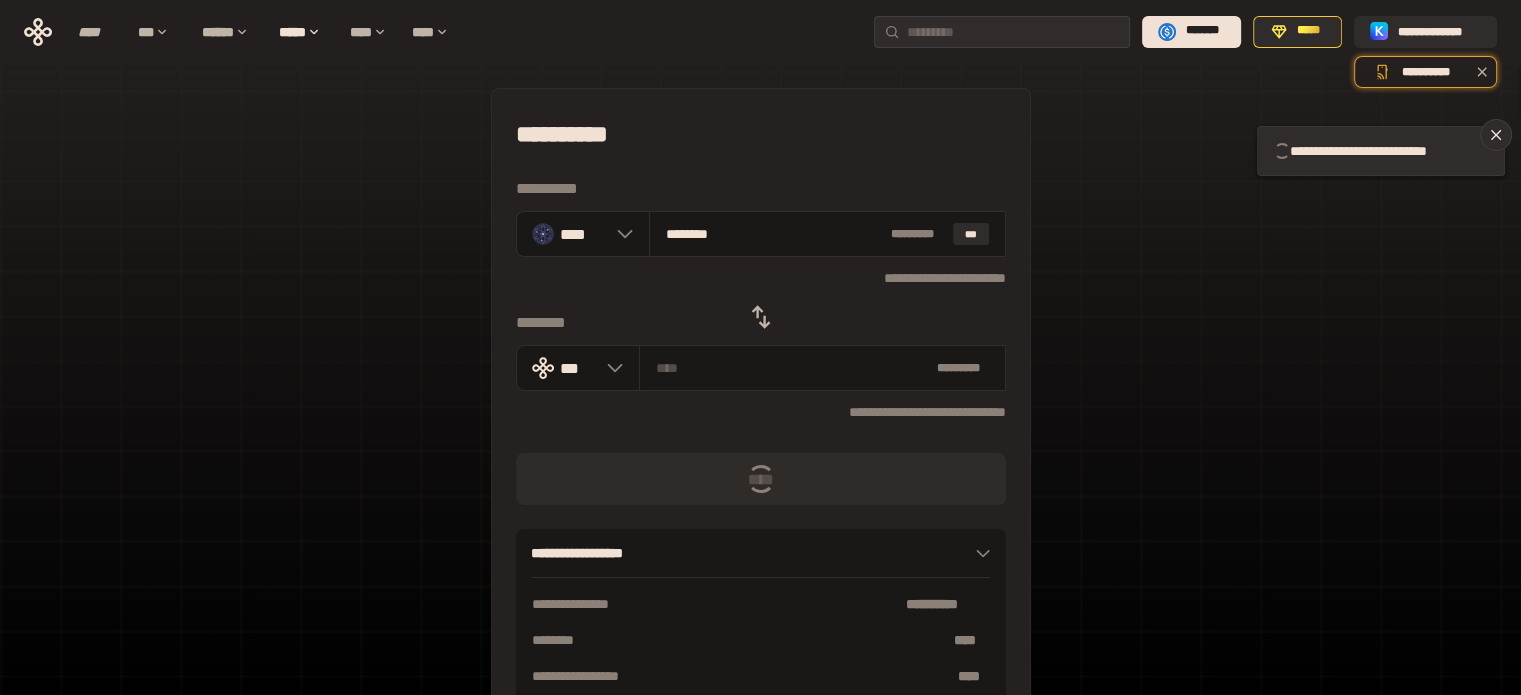type 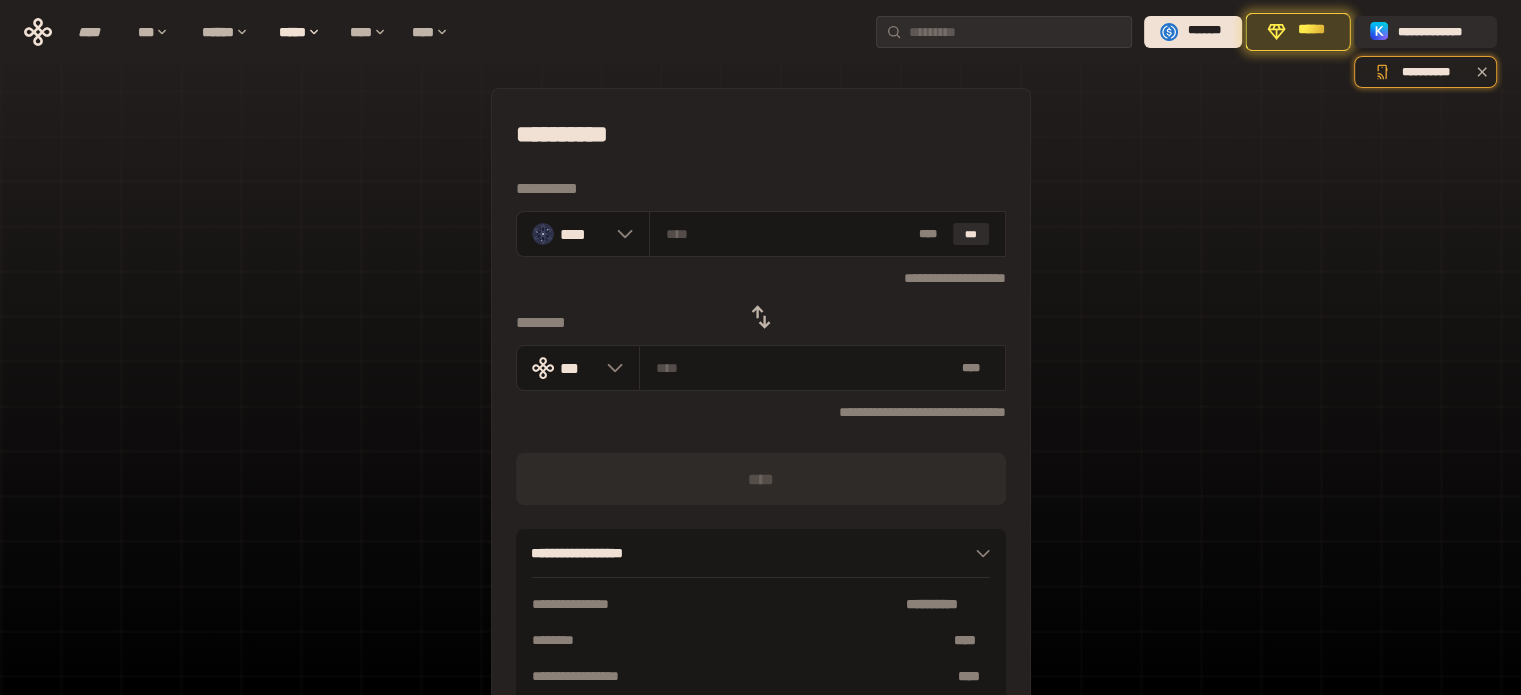 click 